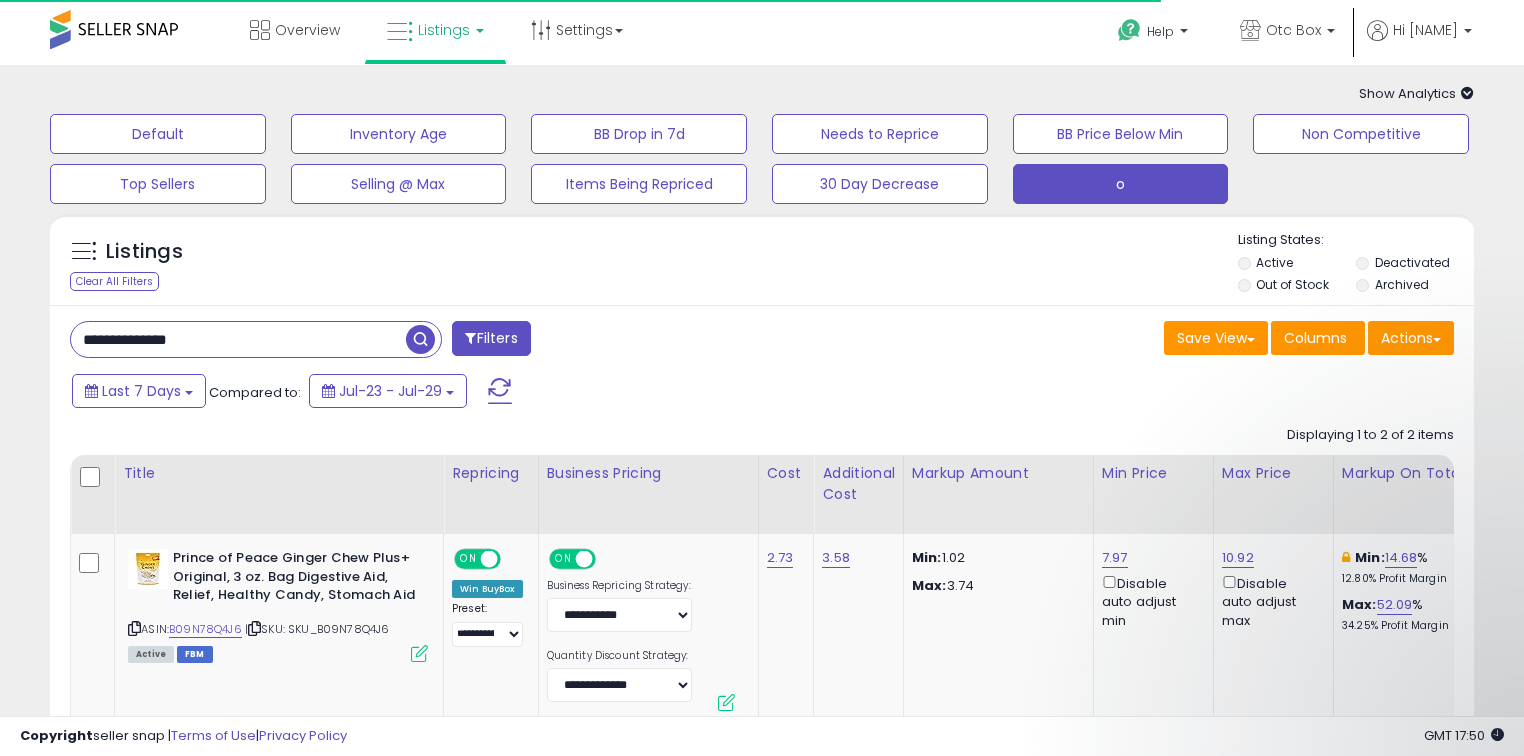 click on "**********" at bounding box center [238, 339] 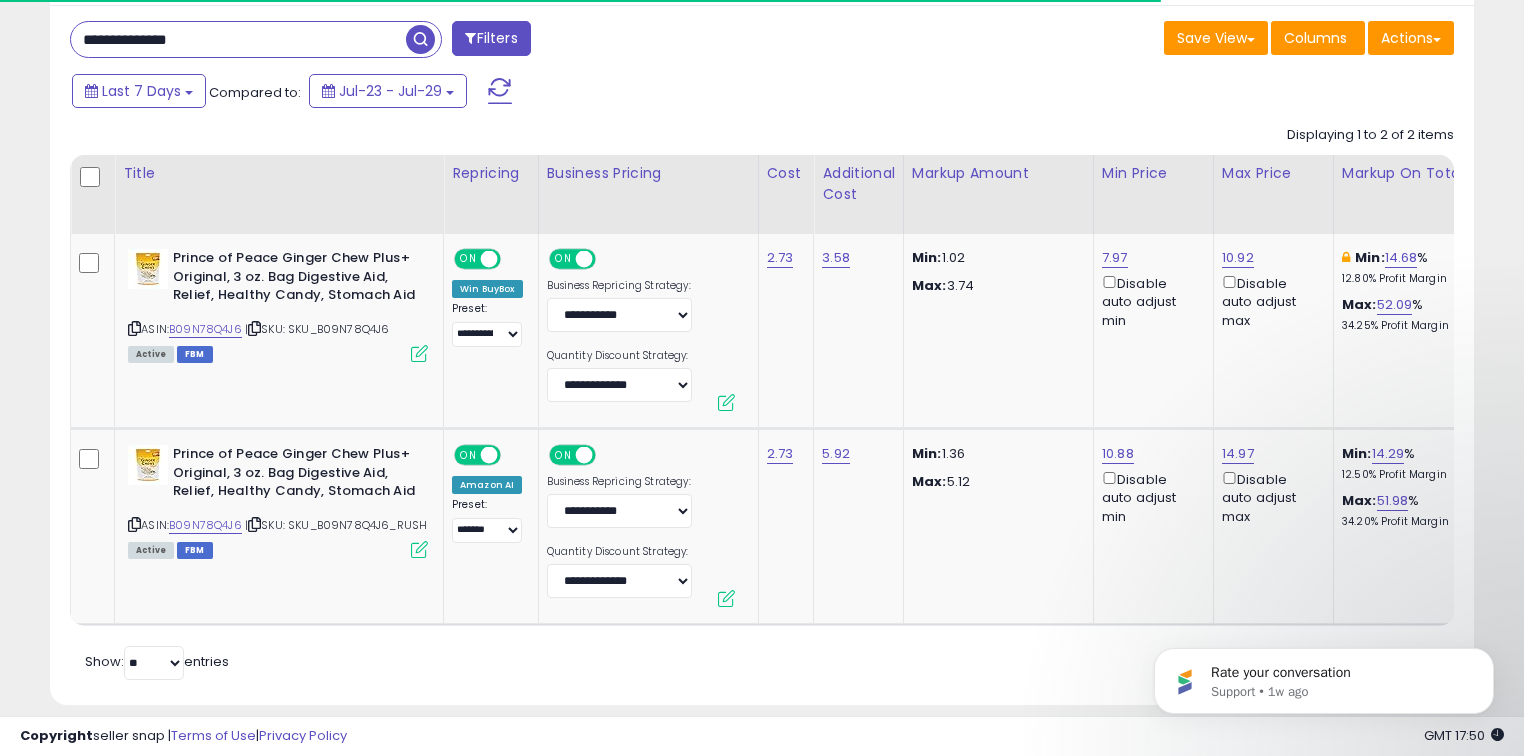 click on "**********" at bounding box center [238, 39] 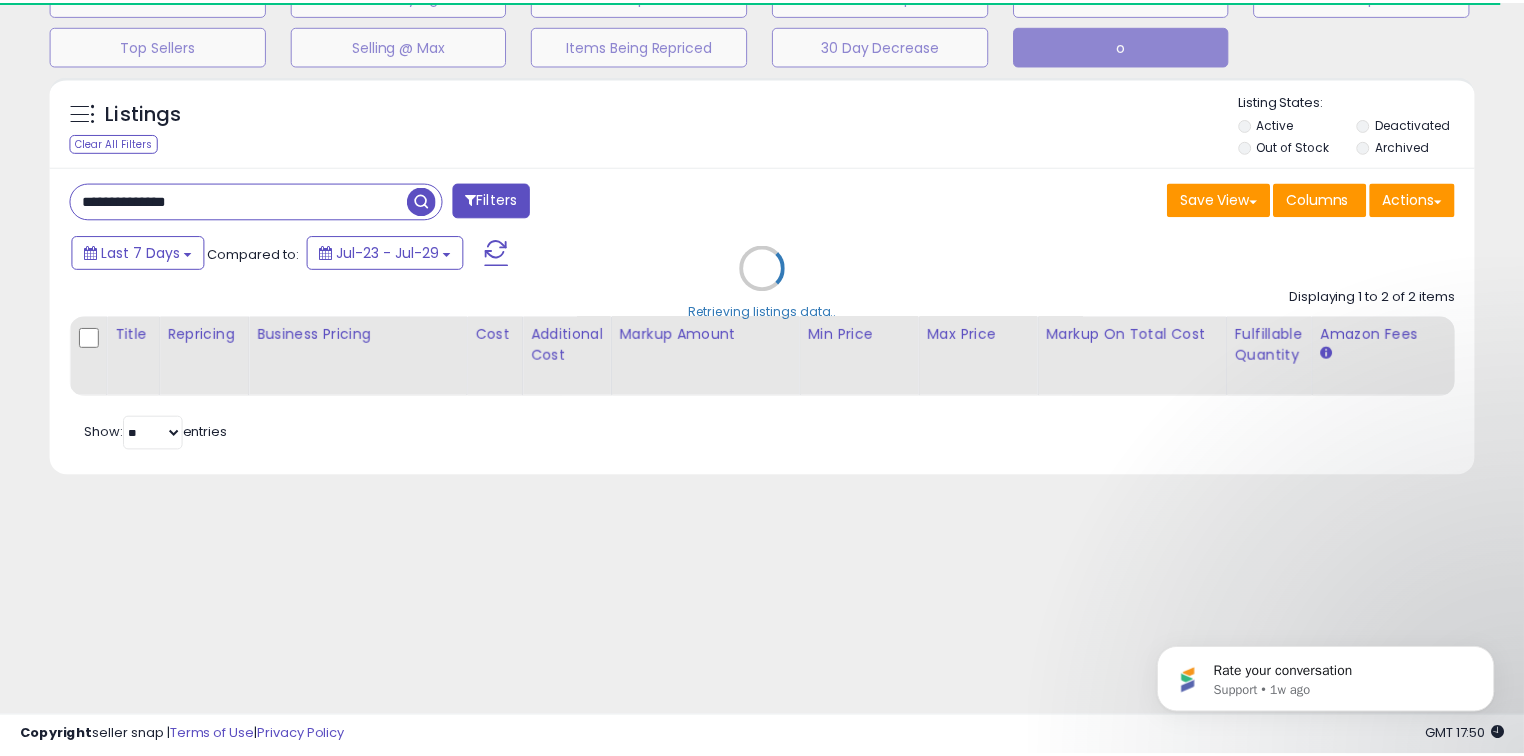 scroll, scrollTop: 140, scrollLeft: 0, axis: vertical 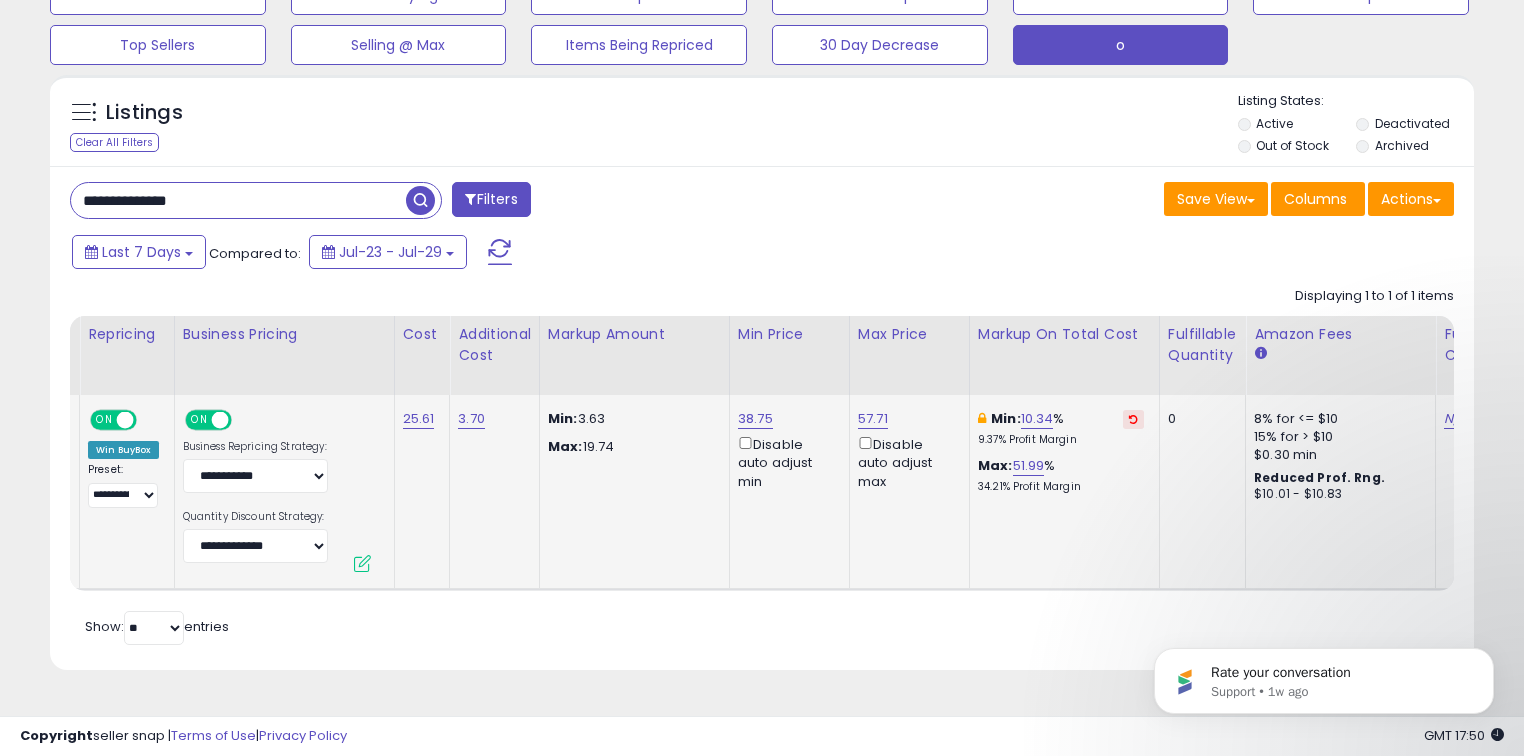 click on "Min:  10.34 %    9.37%  Profit Margin Max:  51.99 %   34.21%  Profit Margin" 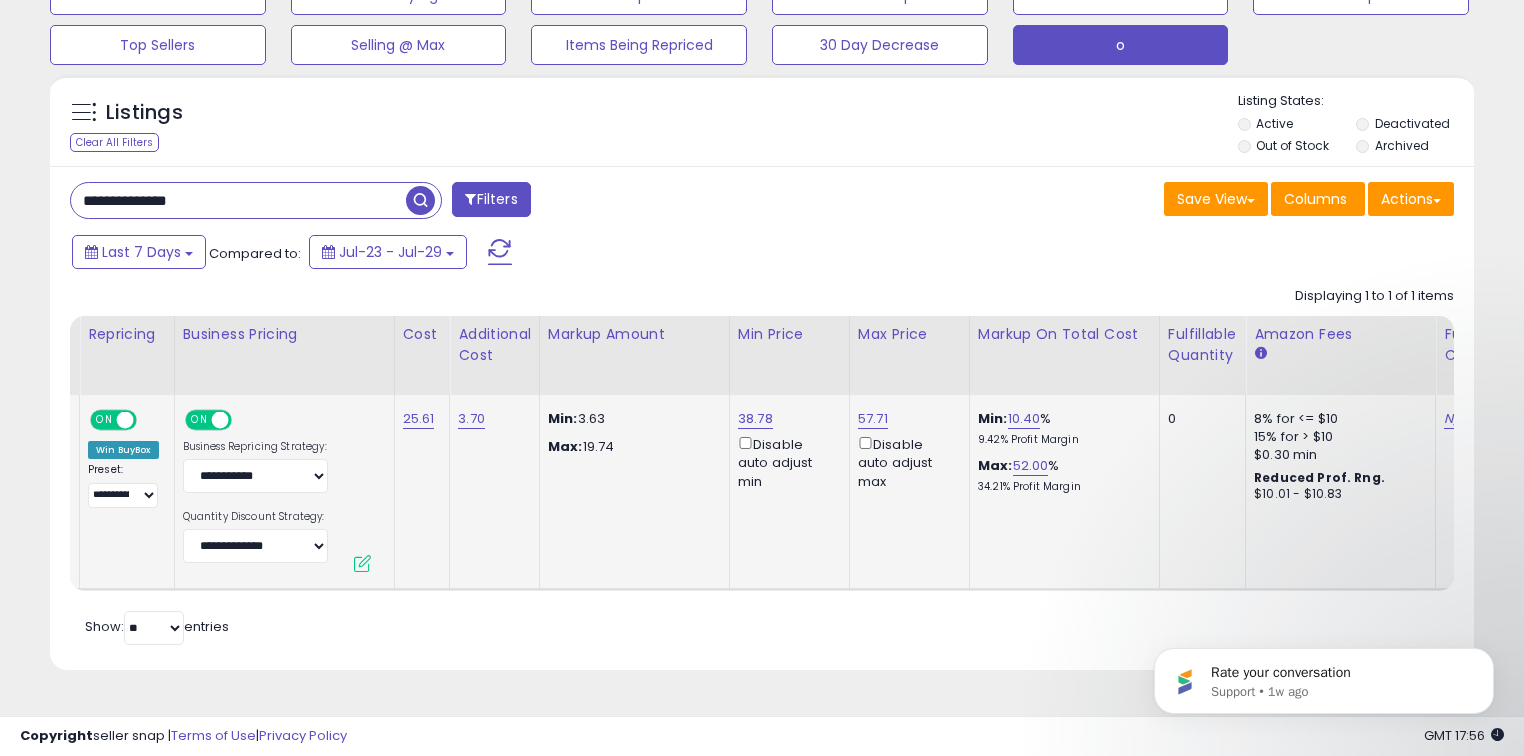 click on "**********" at bounding box center (238, 200) 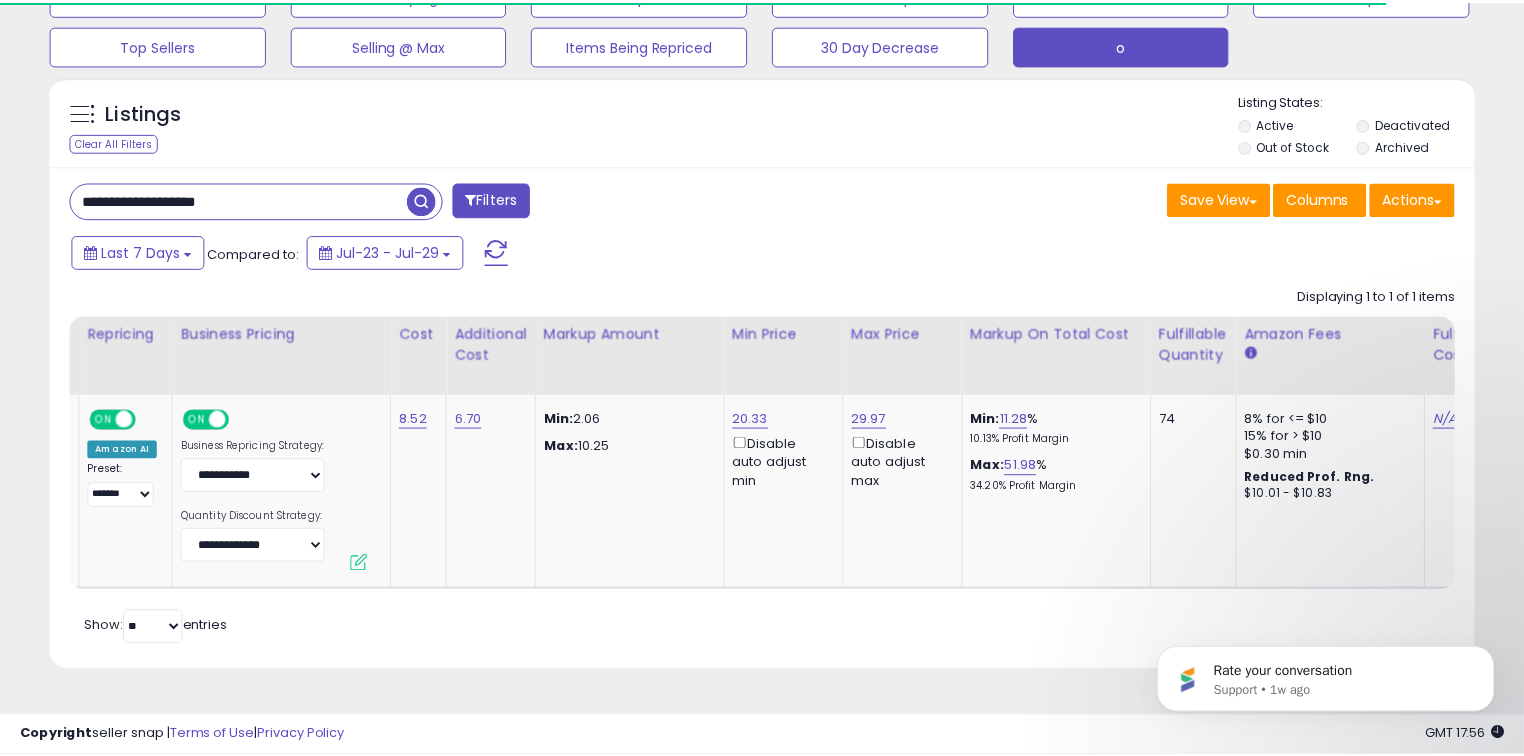 scroll, scrollTop: 140, scrollLeft: 0, axis: vertical 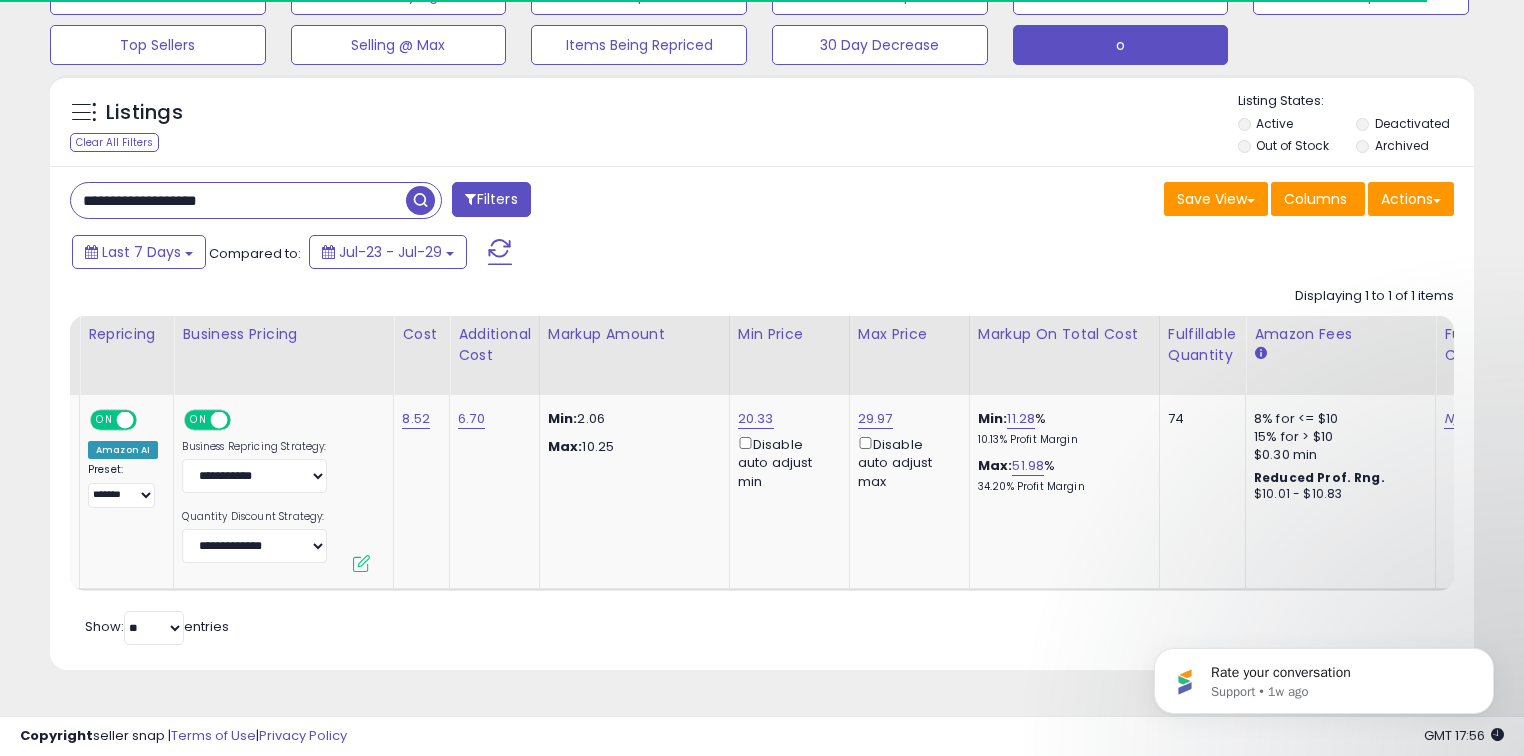 drag, startPoint x: 217, startPoint y: 202, endPoint x: 319, endPoint y: 204, distance: 102.01961 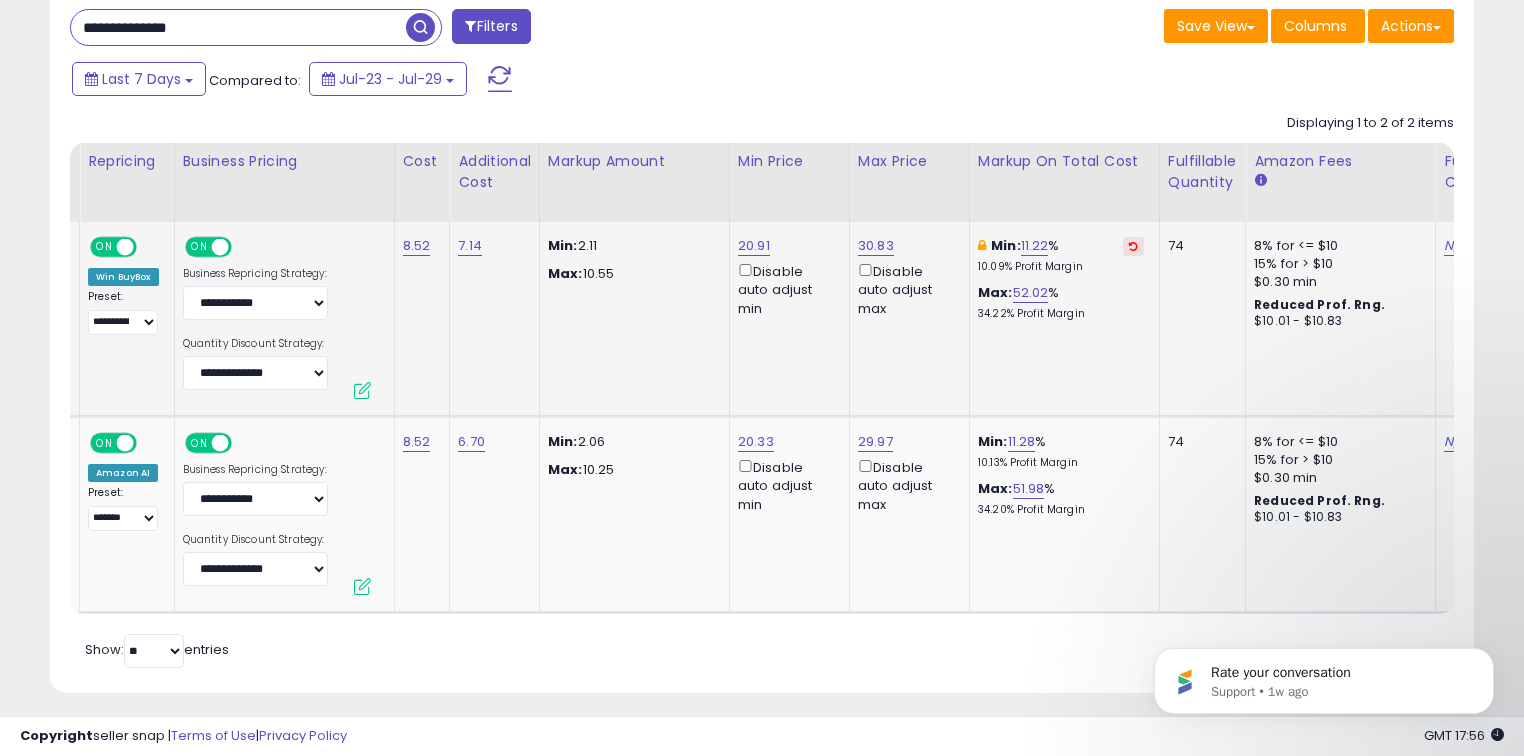 scroll, scrollTop: 335, scrollLeft: 0, axis: vertical 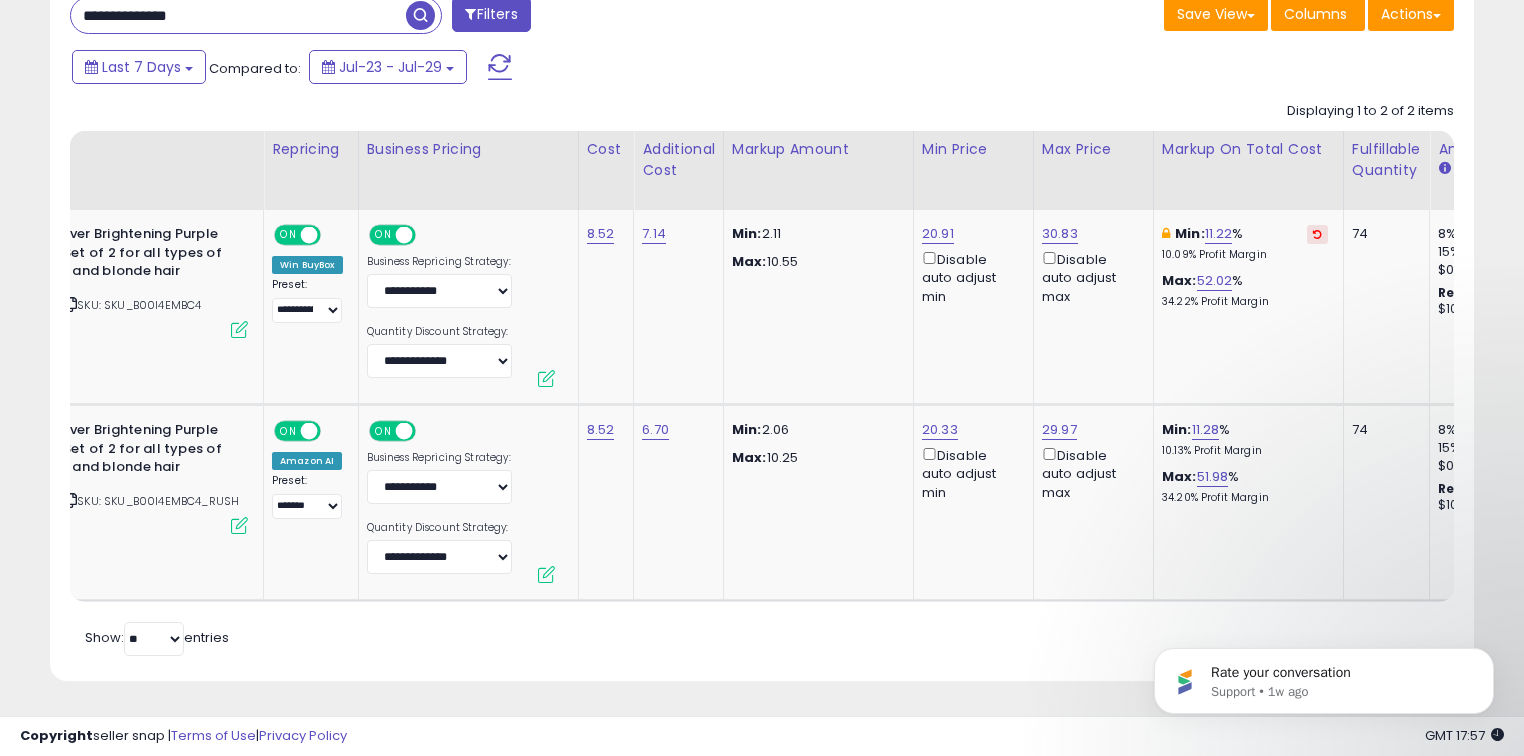 click on "**********" at bounding box center [238, 15] 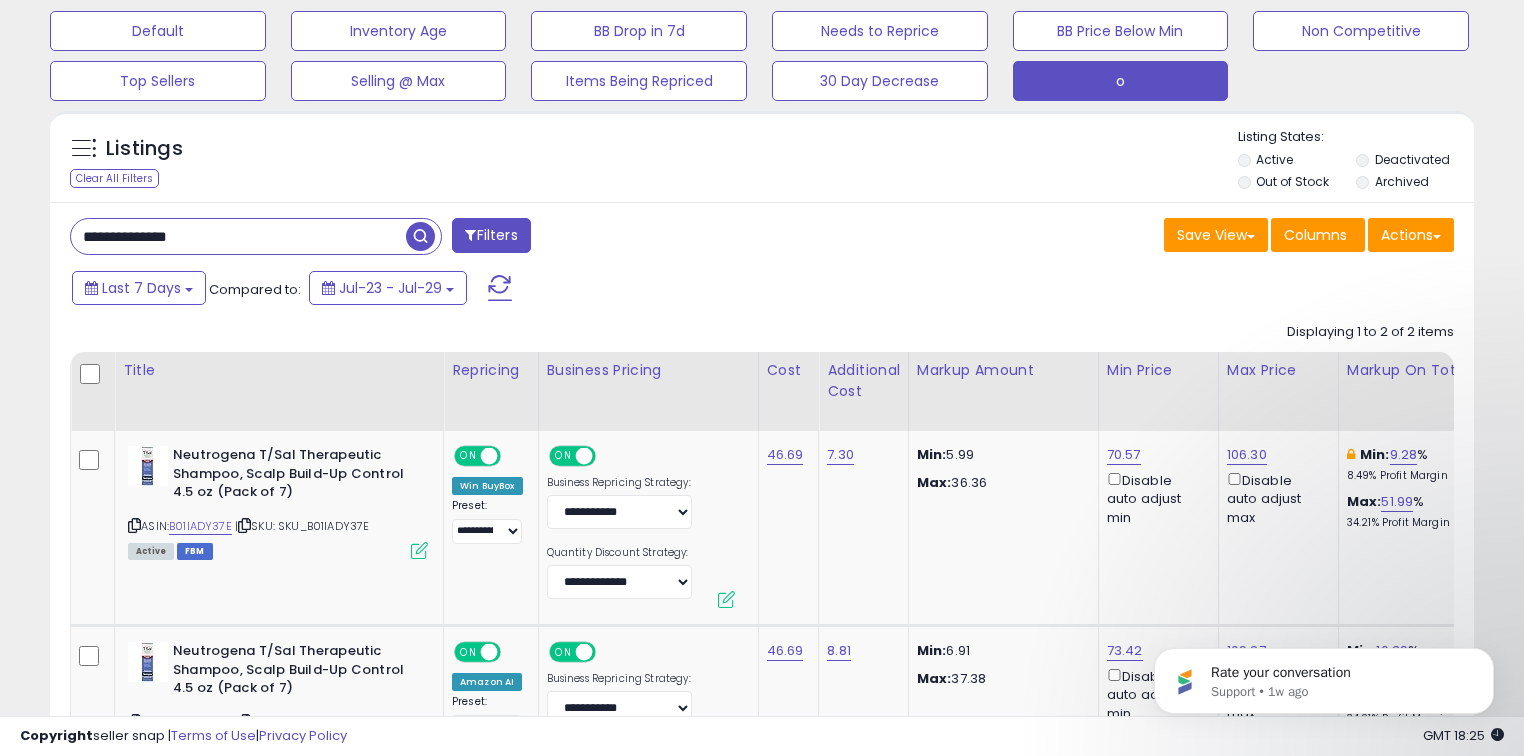 scroll, scrollTop: 89, scrollLeft: 0, axis: vertical 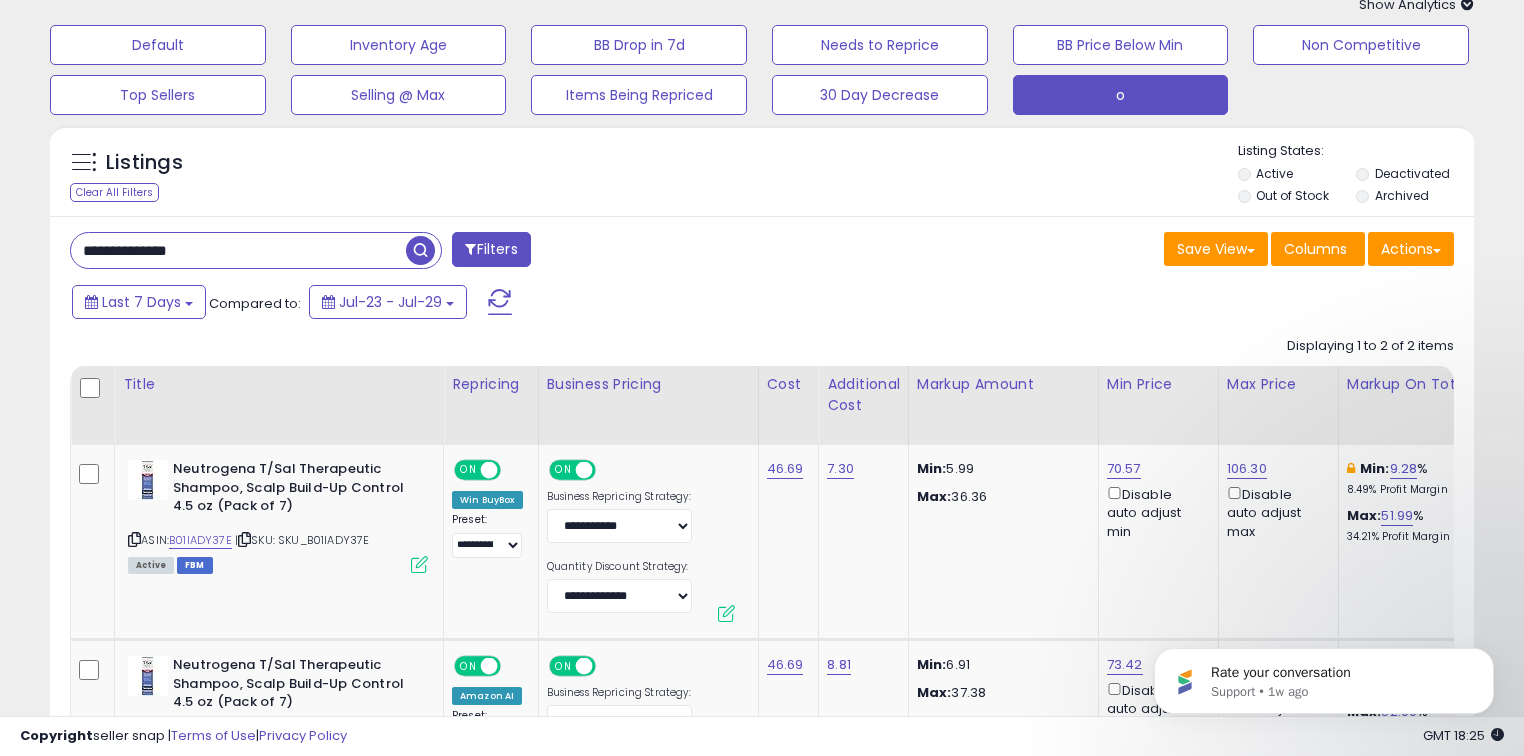 click on "**********" at bounding box center (238, 250) 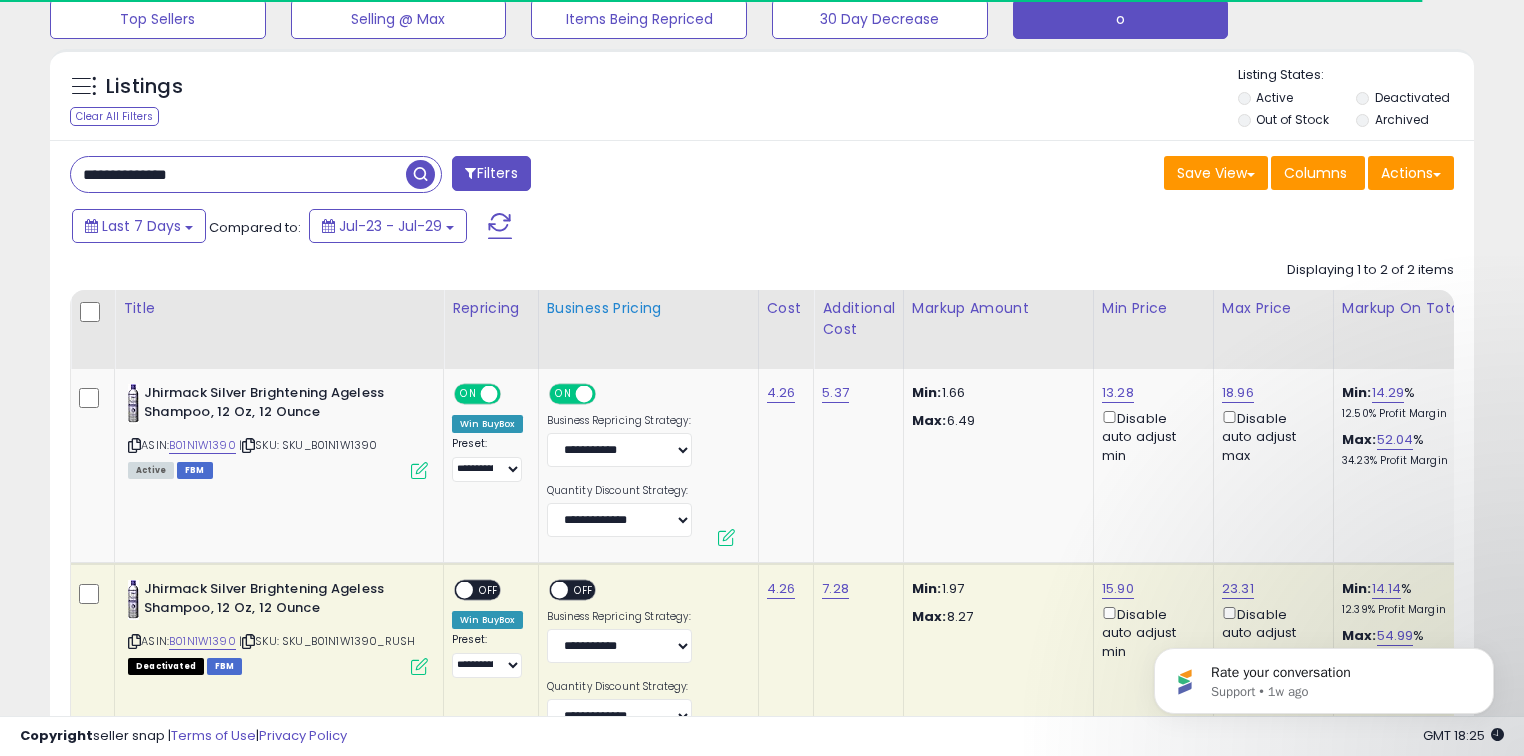 scroll, scrollTop: 329, scrollLeft: 0, axis: vertical 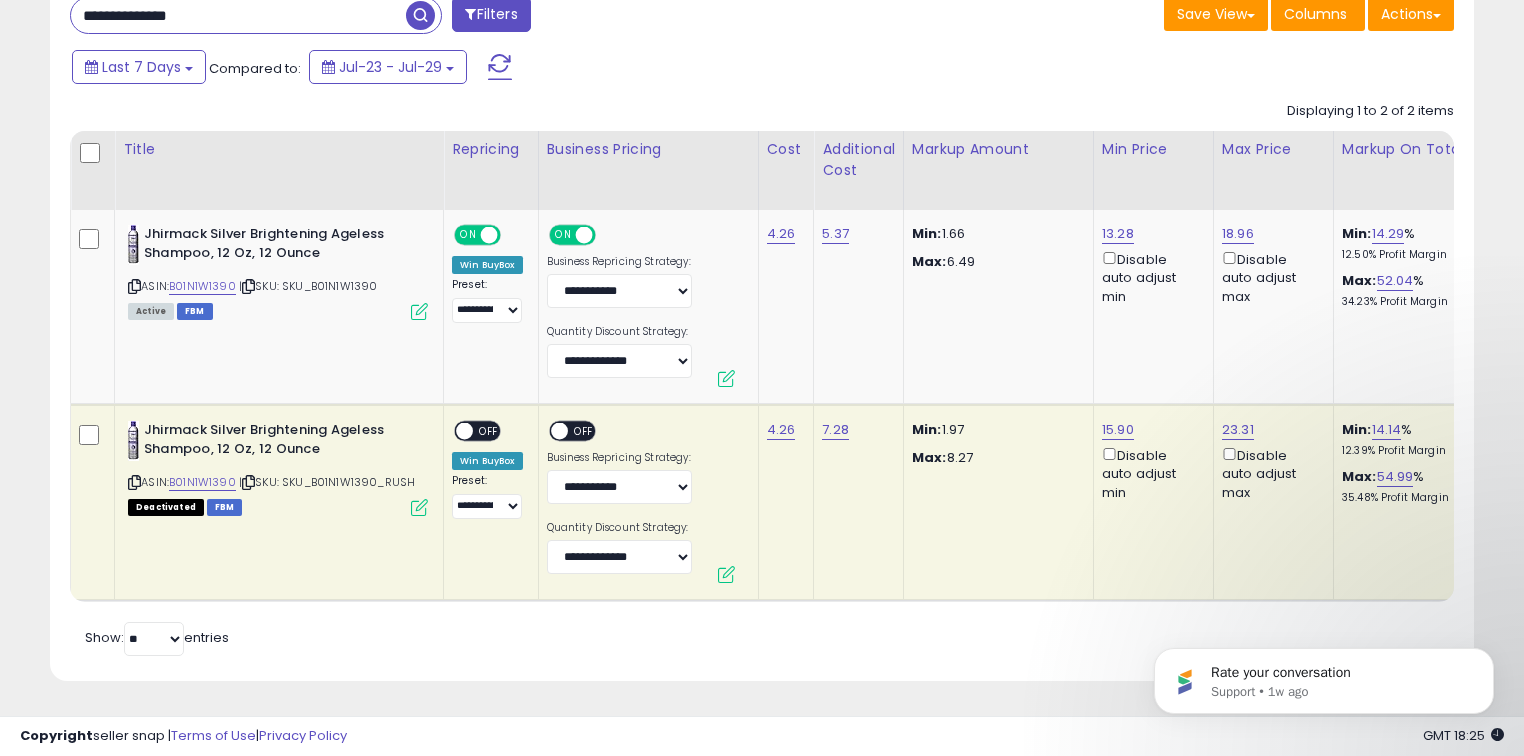 click on "ON   OFF" at bounding box center (455, 431) 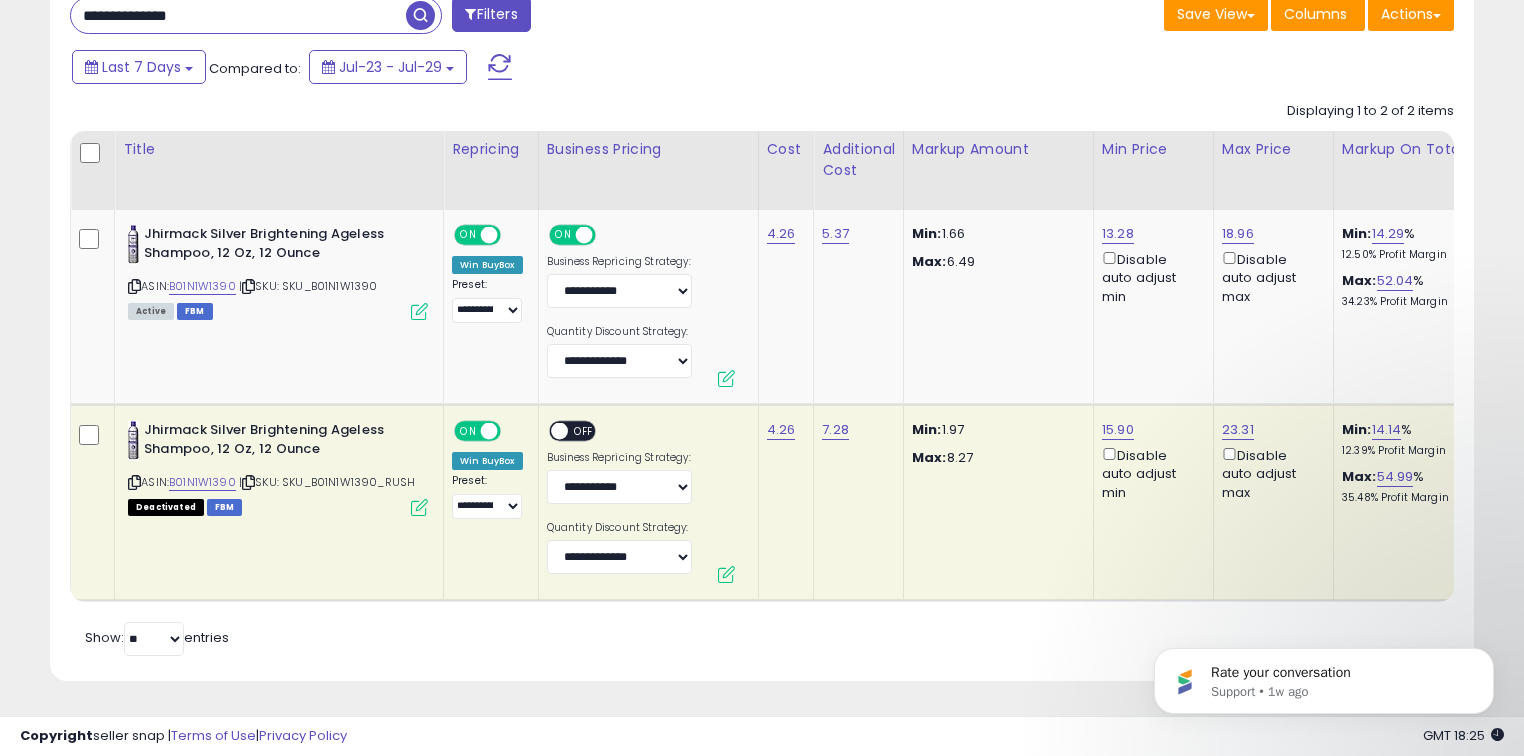 click on "OFF" at bounding box center (584, 431) 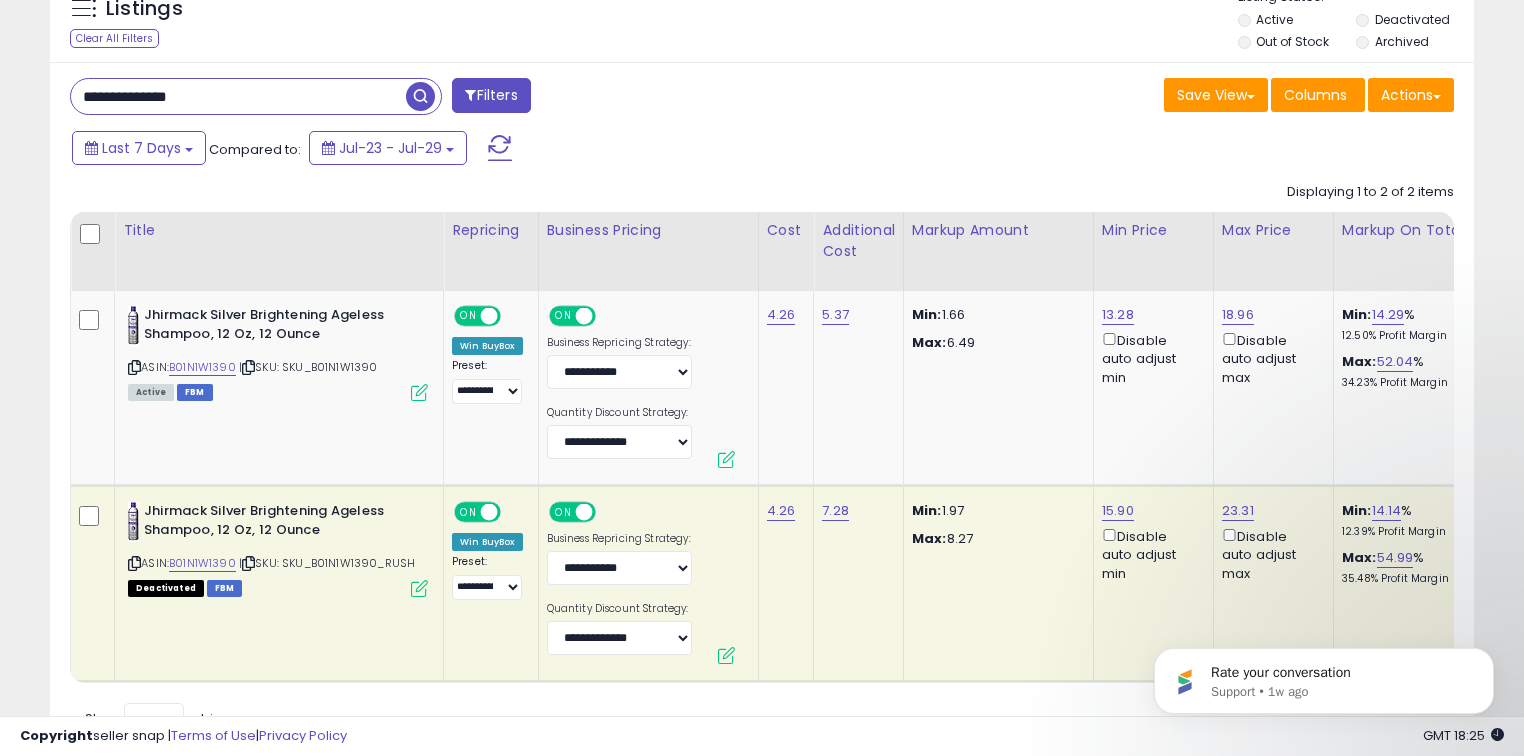 scroll, scrollTop: 249, scrollLeft: 0, axis: vertical 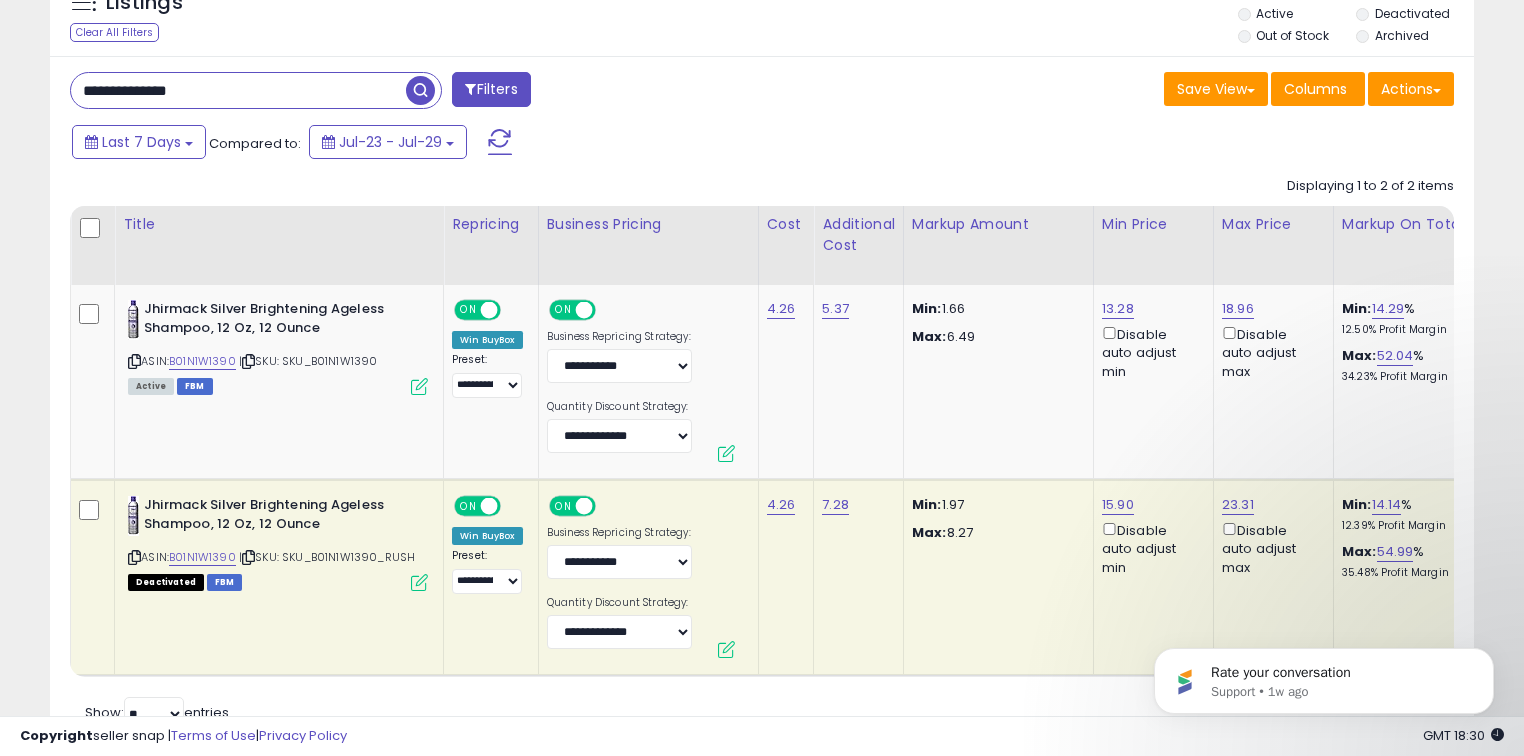 click on "**********" at bounding box center [238, 90] 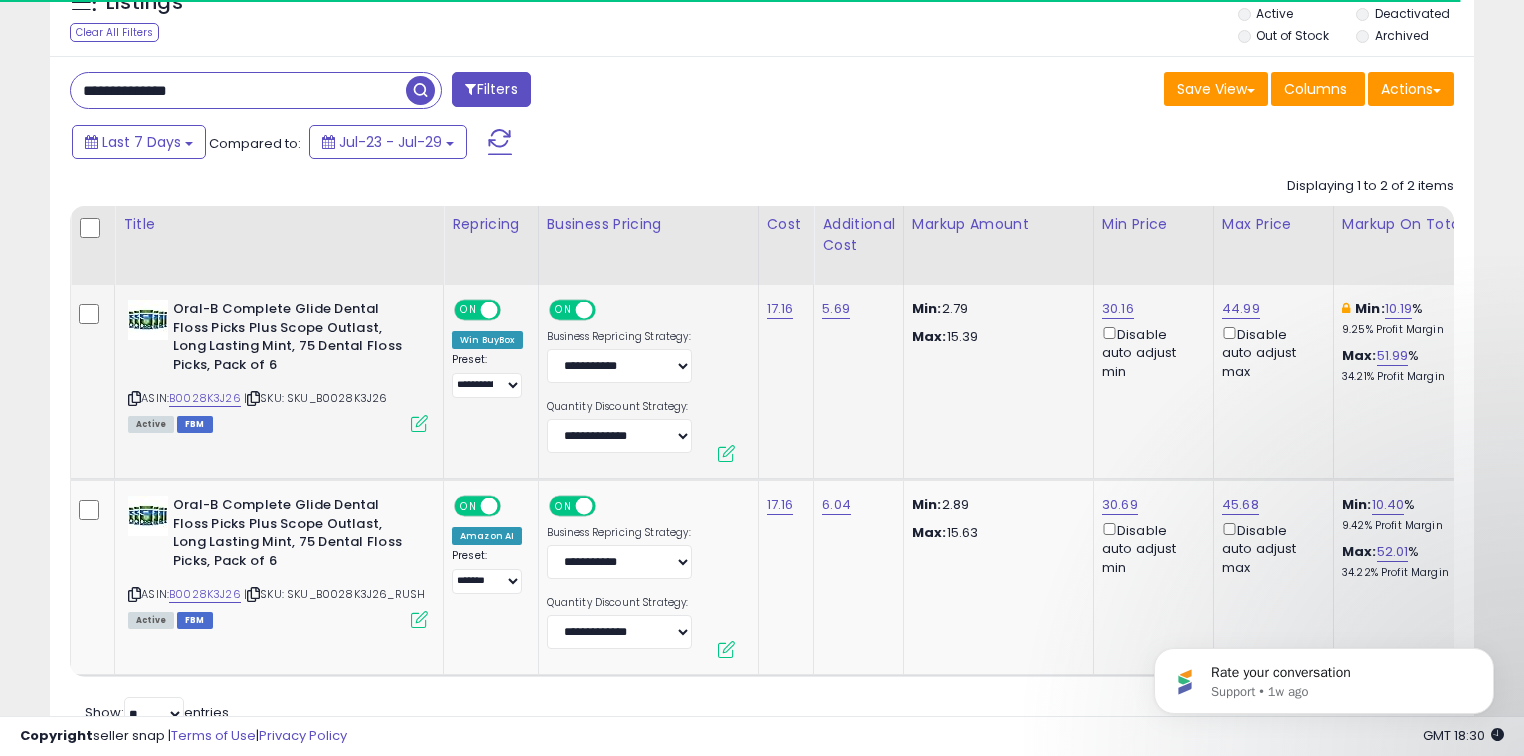 scroll, scrollTop: 329, scrollLeft: 0, axis: vertical 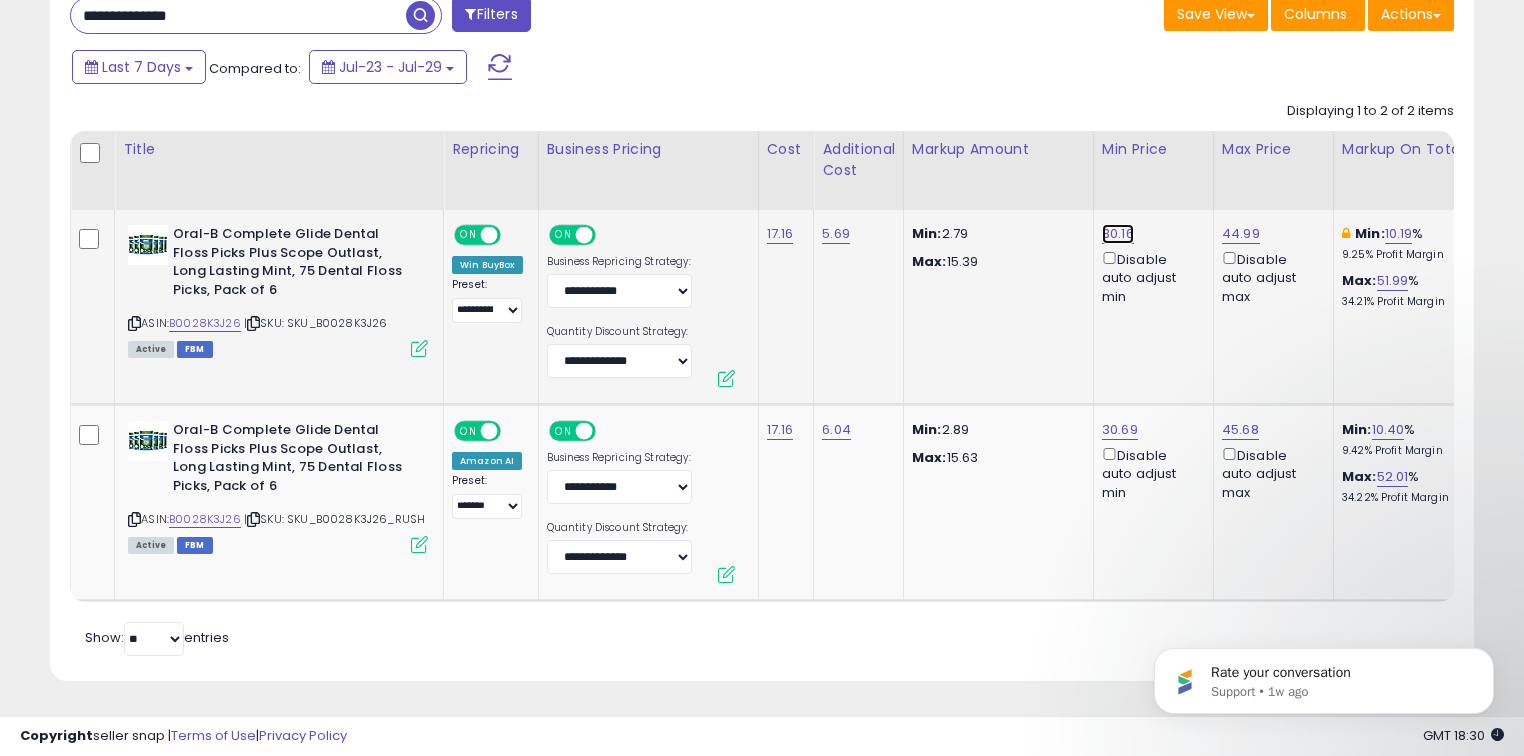 click on "30.16" at bounding box center (1118, 234) 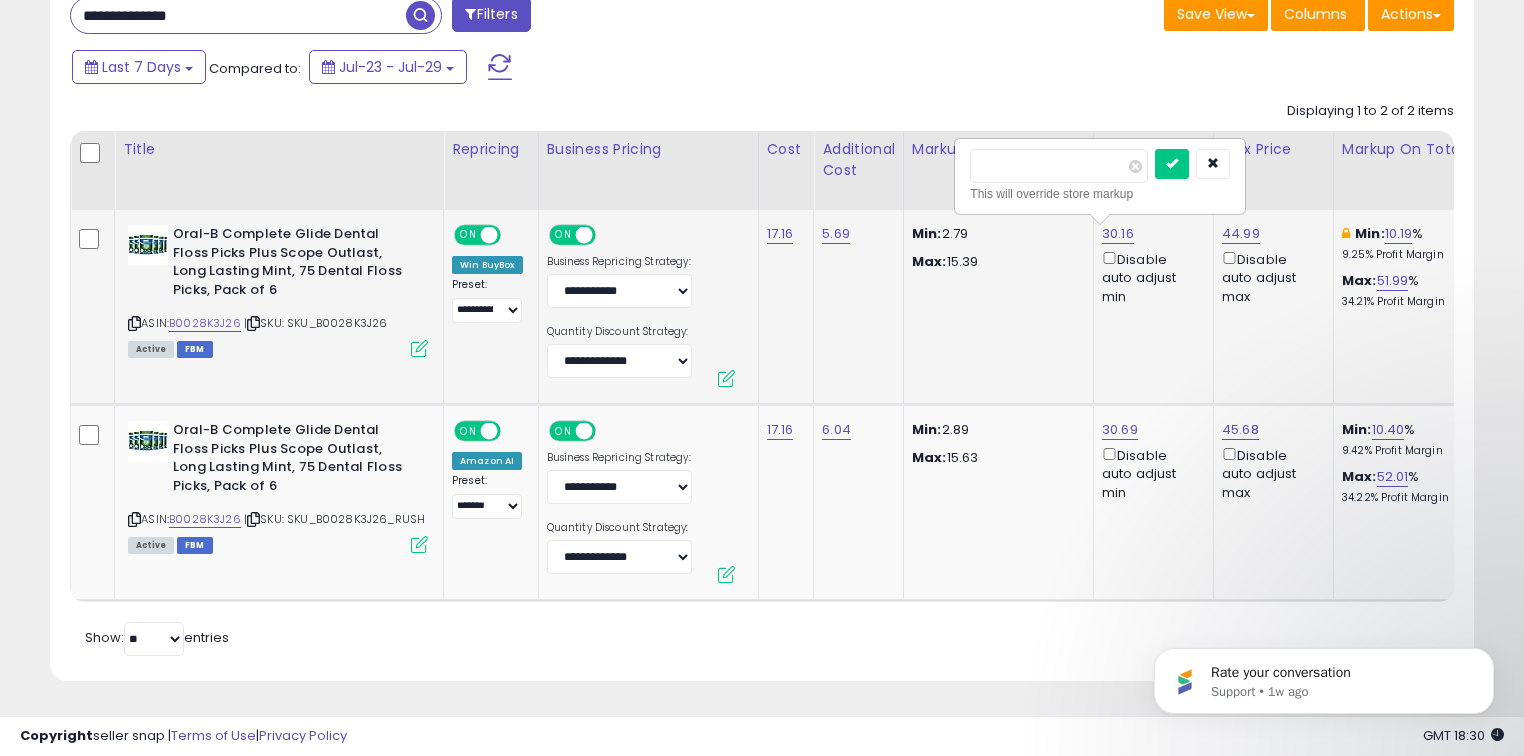 type on "*****" 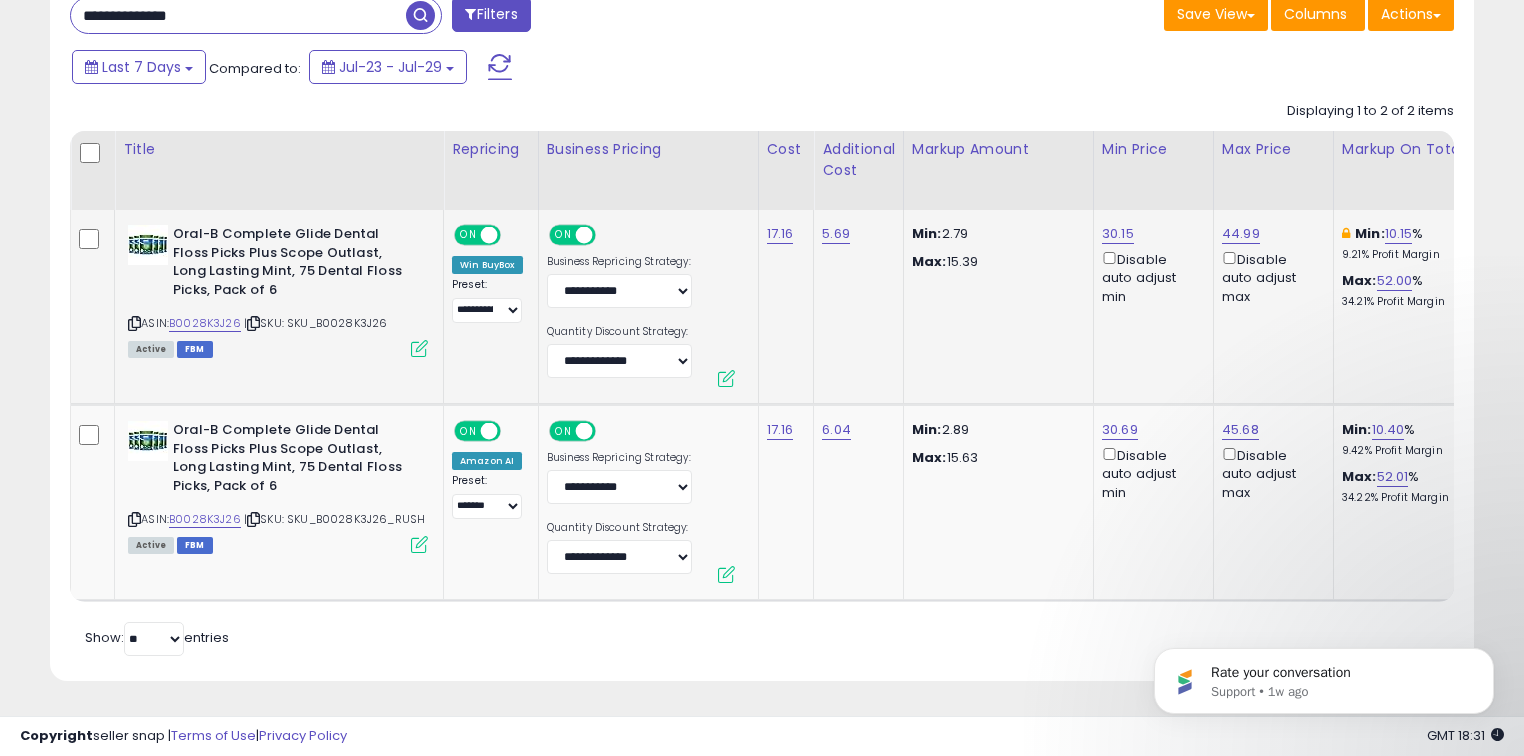 click on "**********" at bounding box center (238, 15) 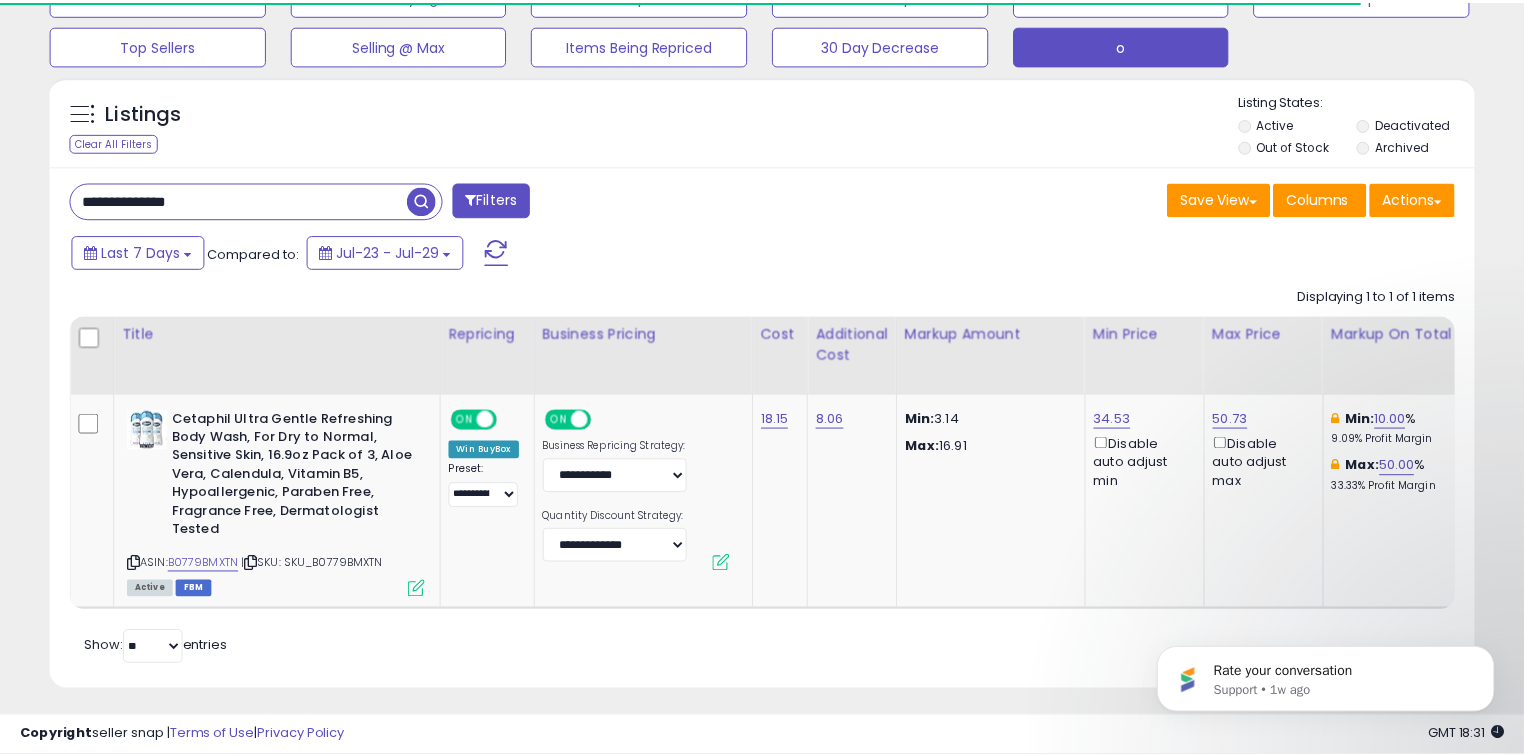 scroll, scrollTop: 159, scrollLeft: 0, axis: vertical 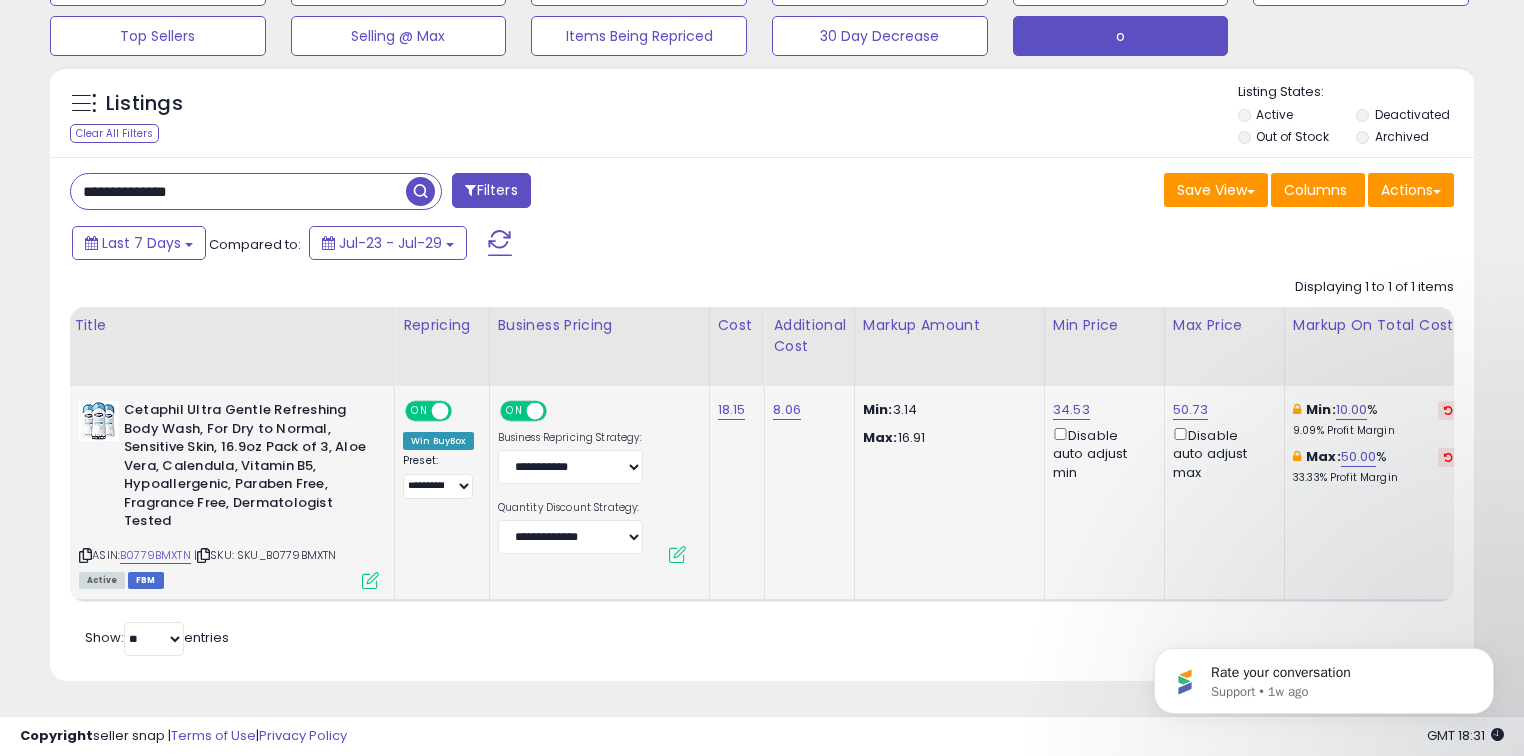 click at bounding box center (1448, 457) 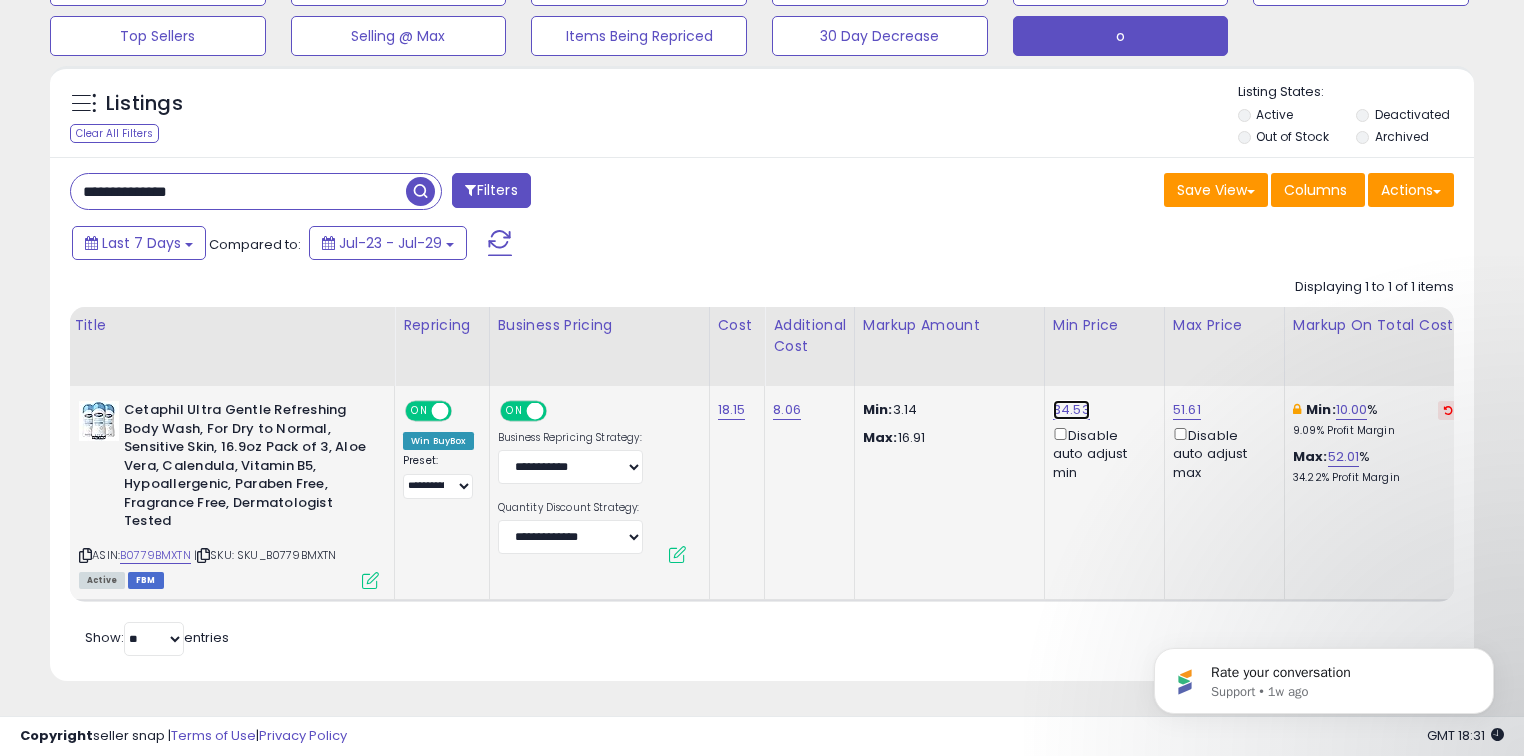 click on "34.53" at bounding box center [1071, 410] 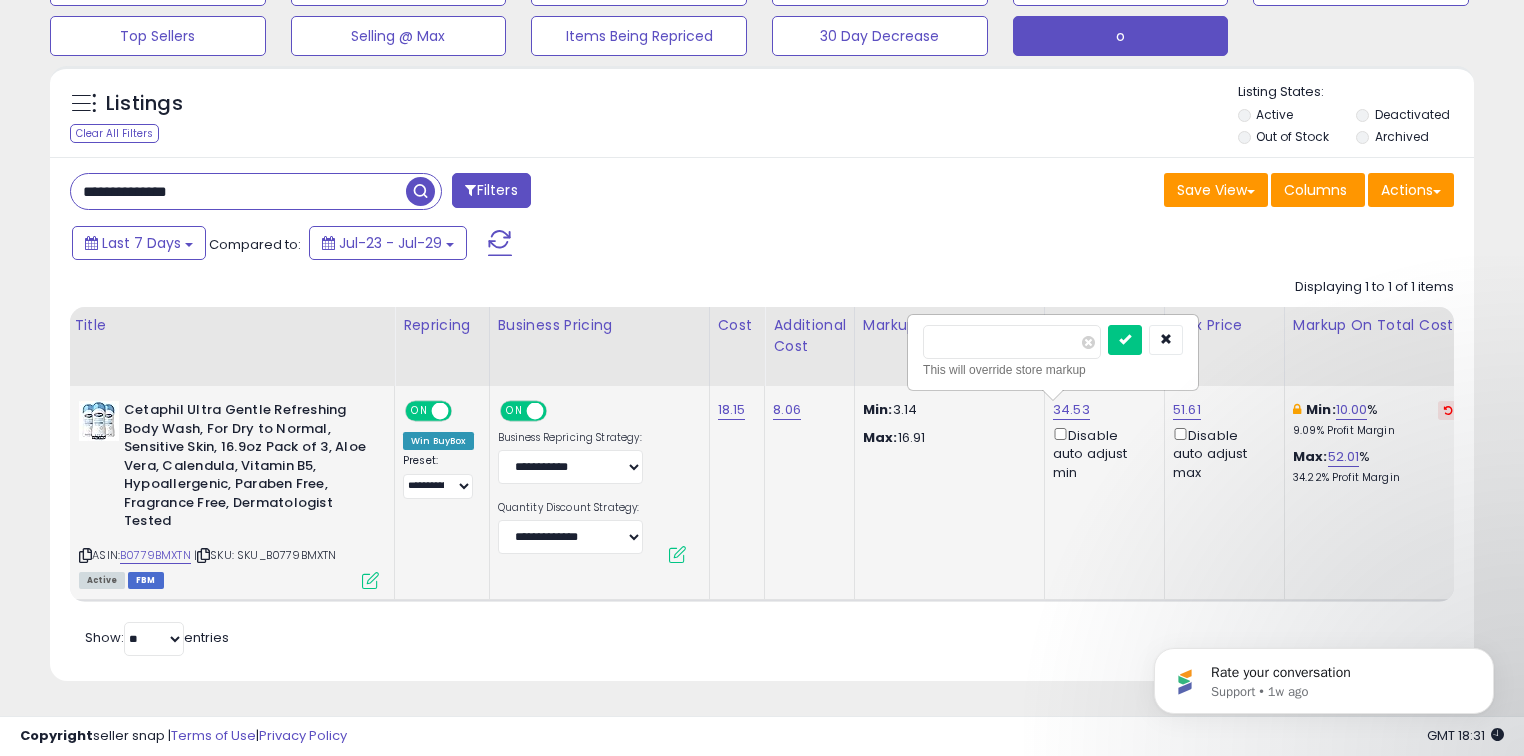 type on "*****" 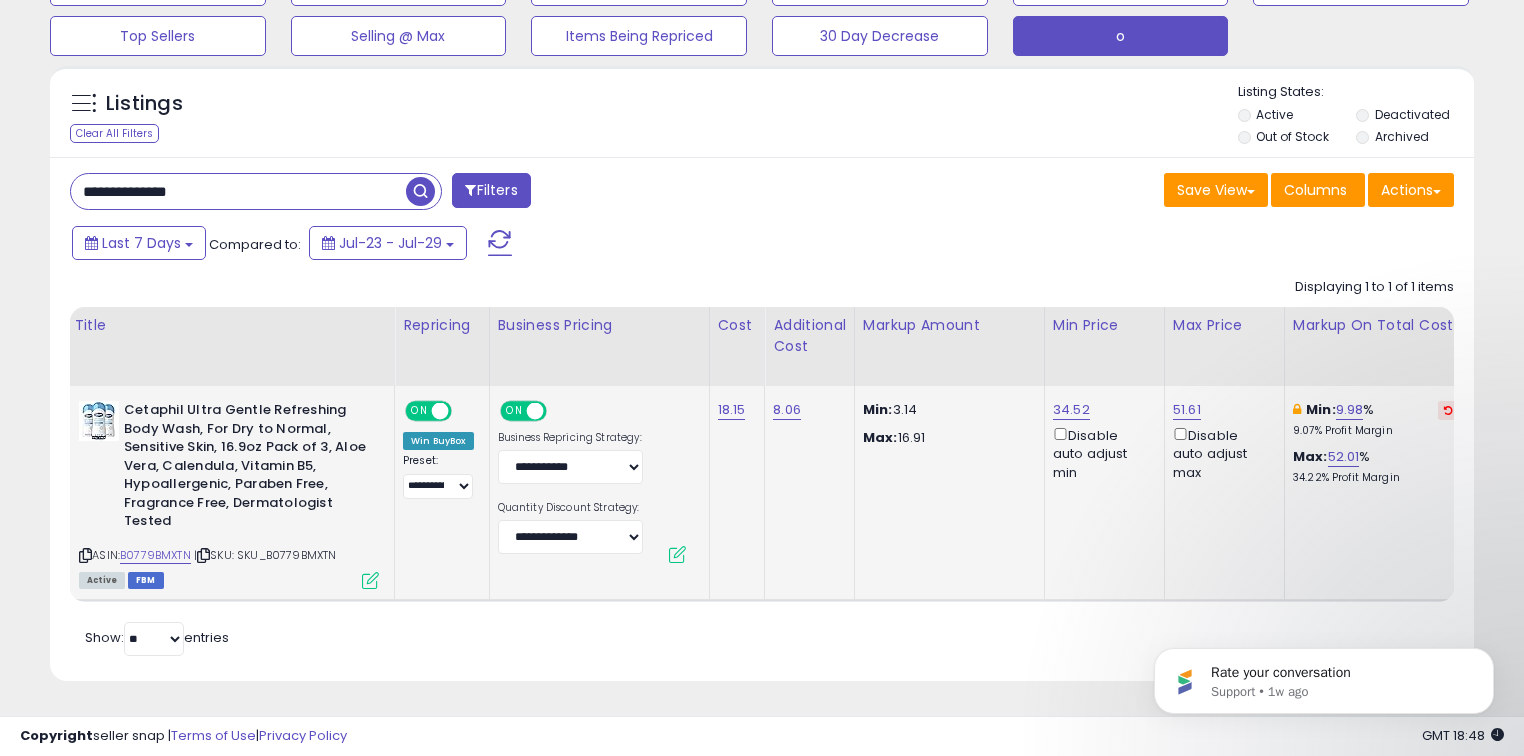 click on "**********" at bounding box center (238, 191) 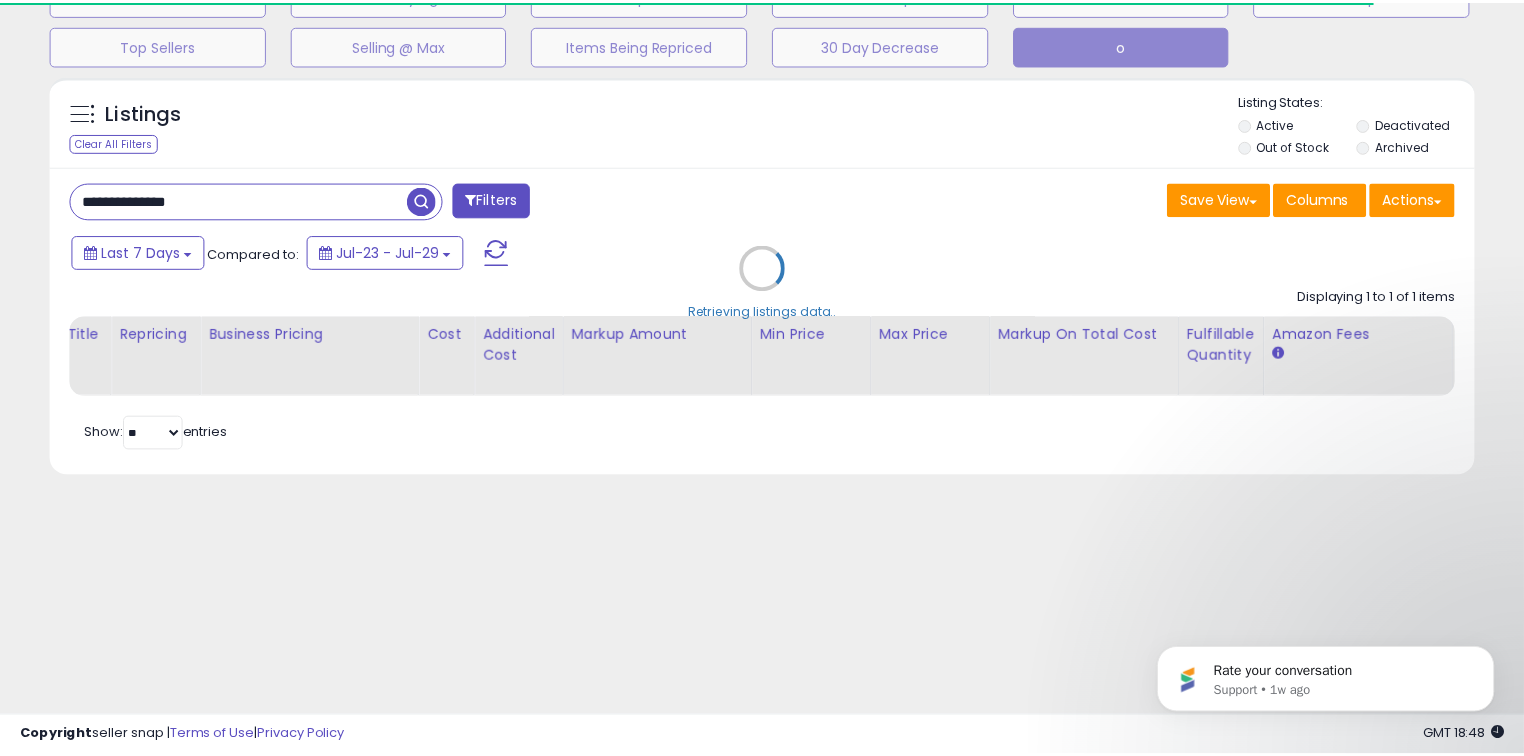 scroll, scrollTop: 159, scrollLeft: 0, axis: vertical 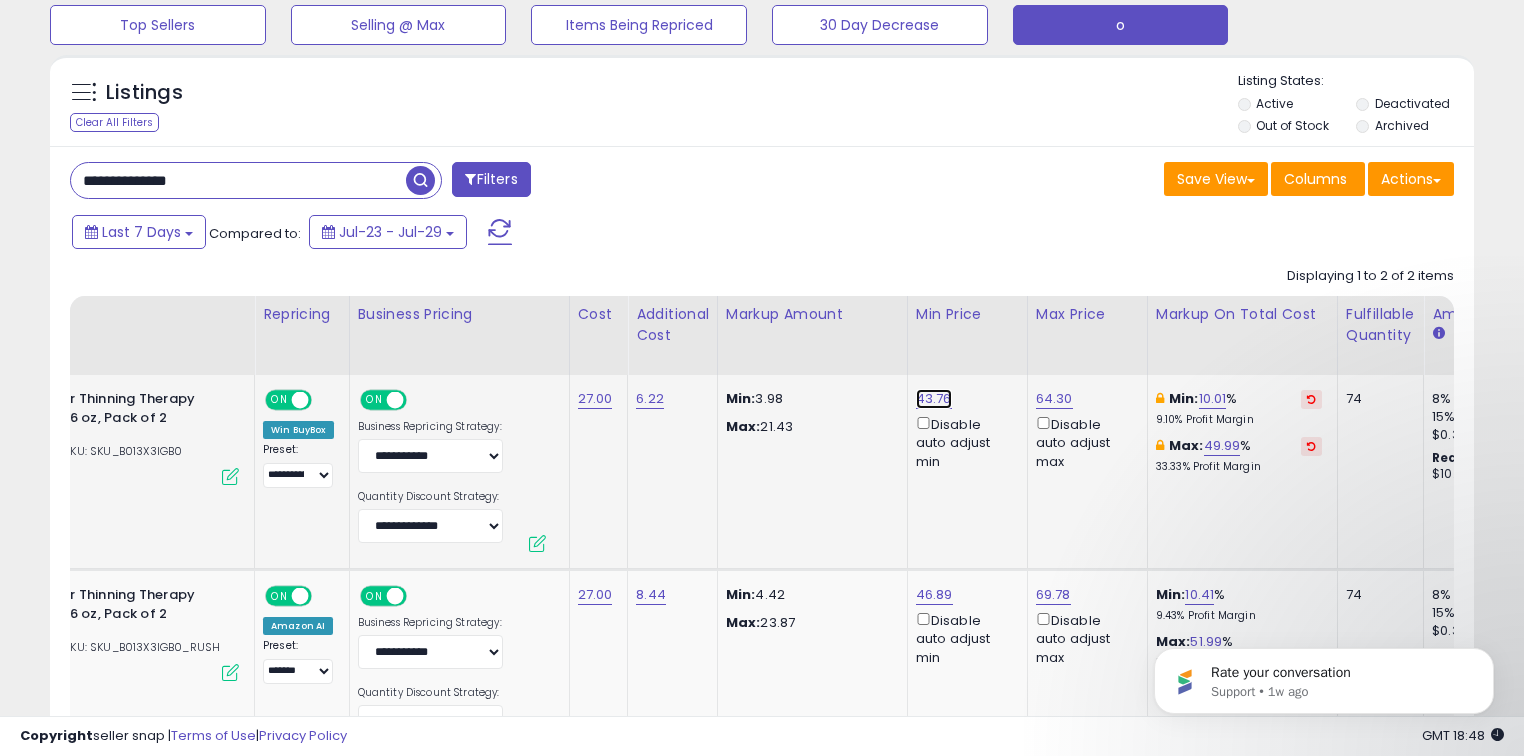 click on "43.76" at bounding box center (934, 399) 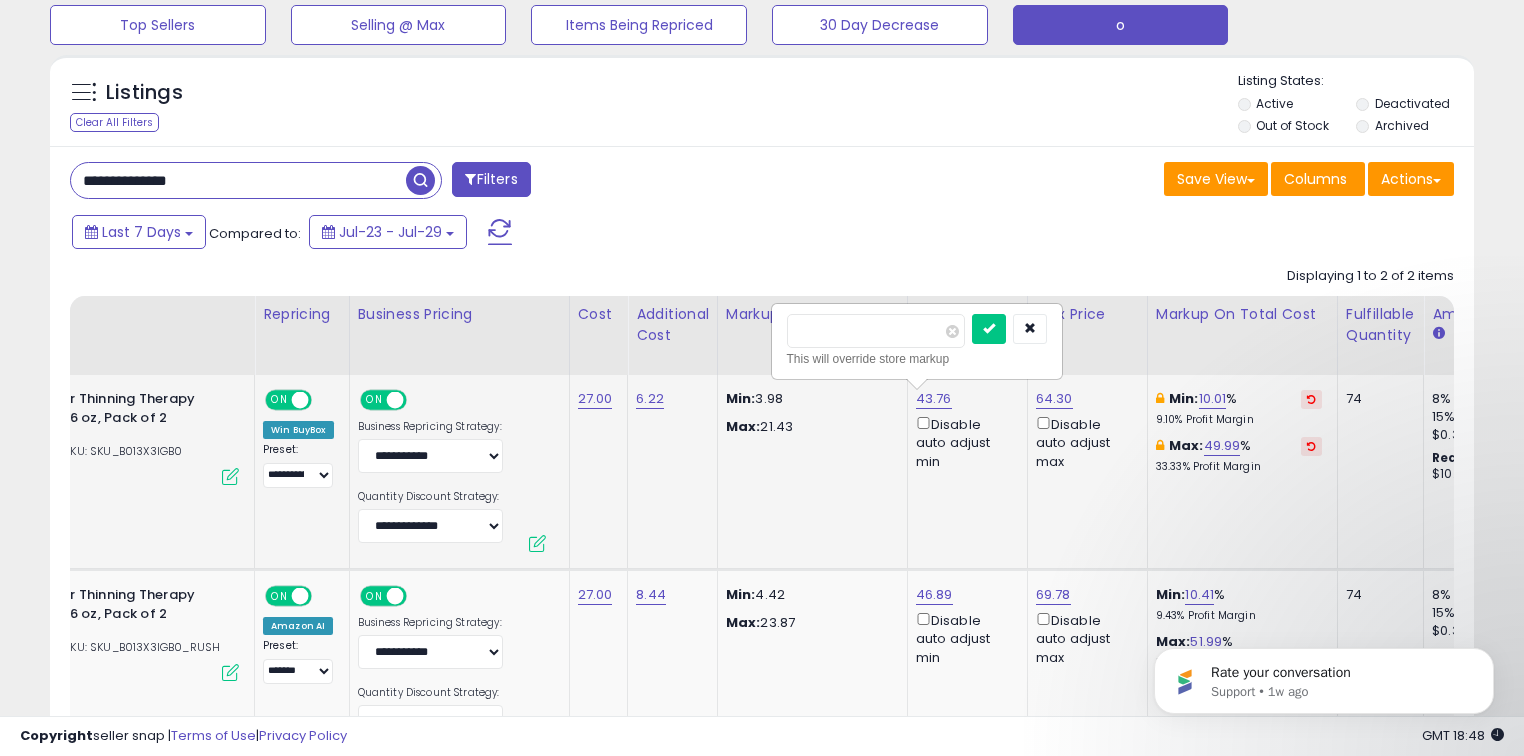 type on "*****" 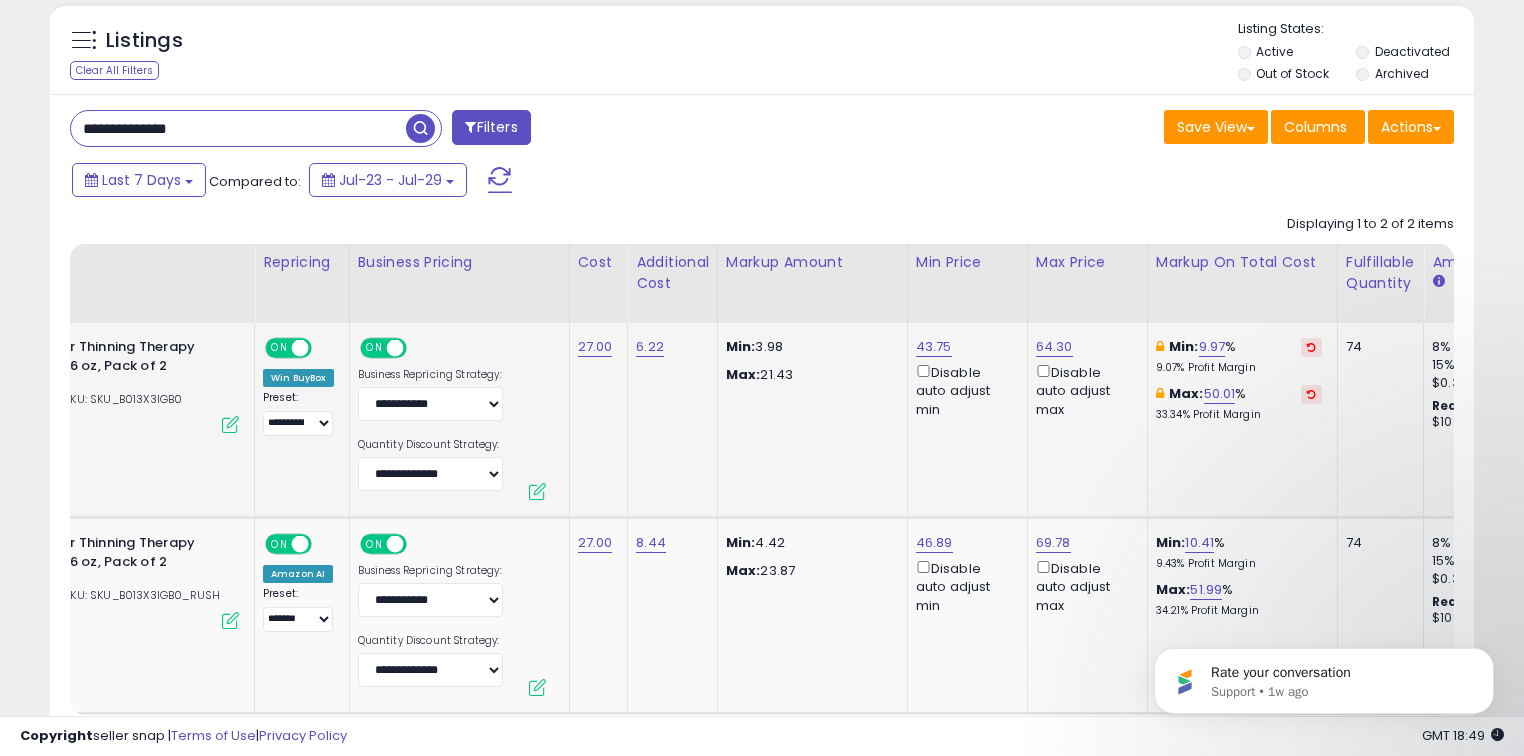 scroll, scrollTop: 175, scrollLeft: 0, axis: vertical 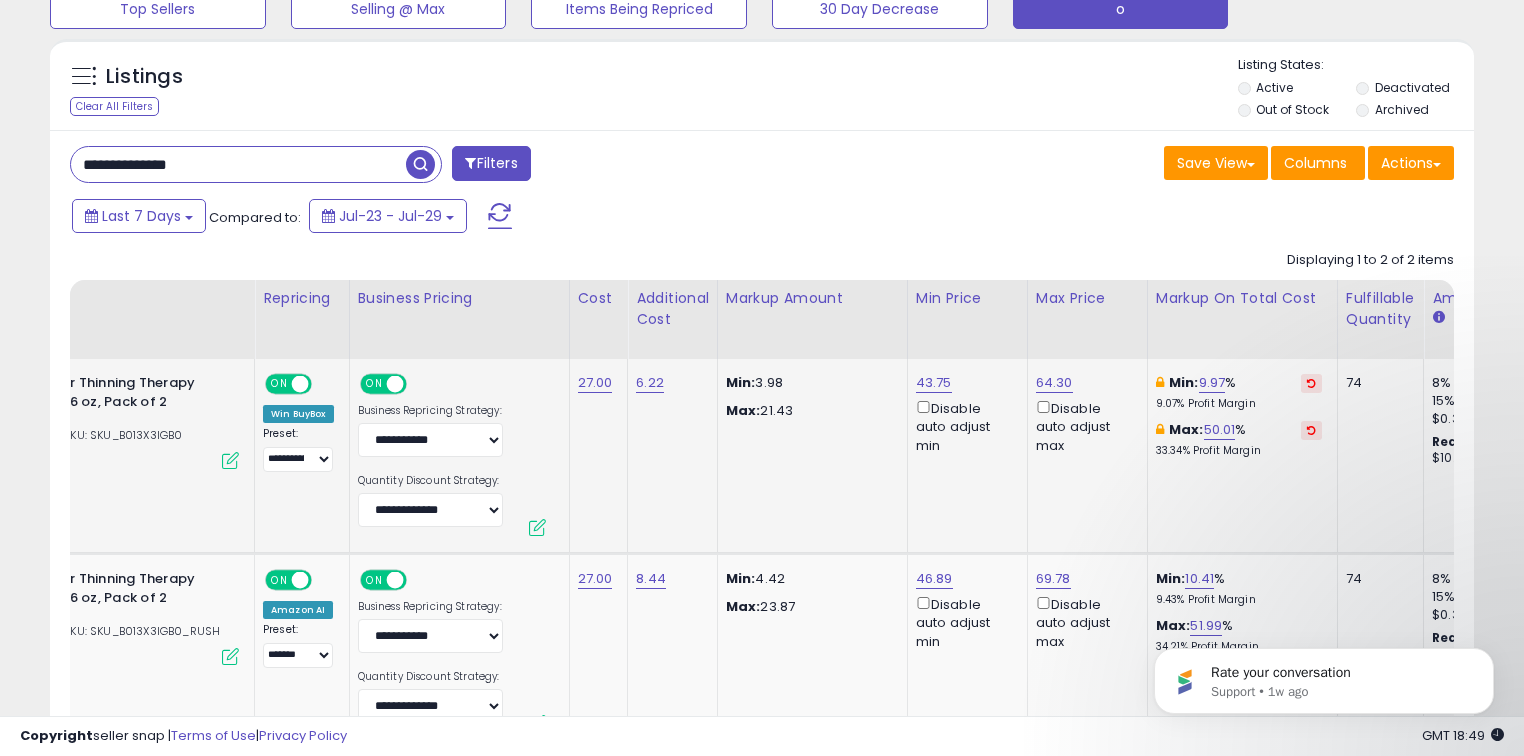 click on "**********" at bounding box center [238, 164] 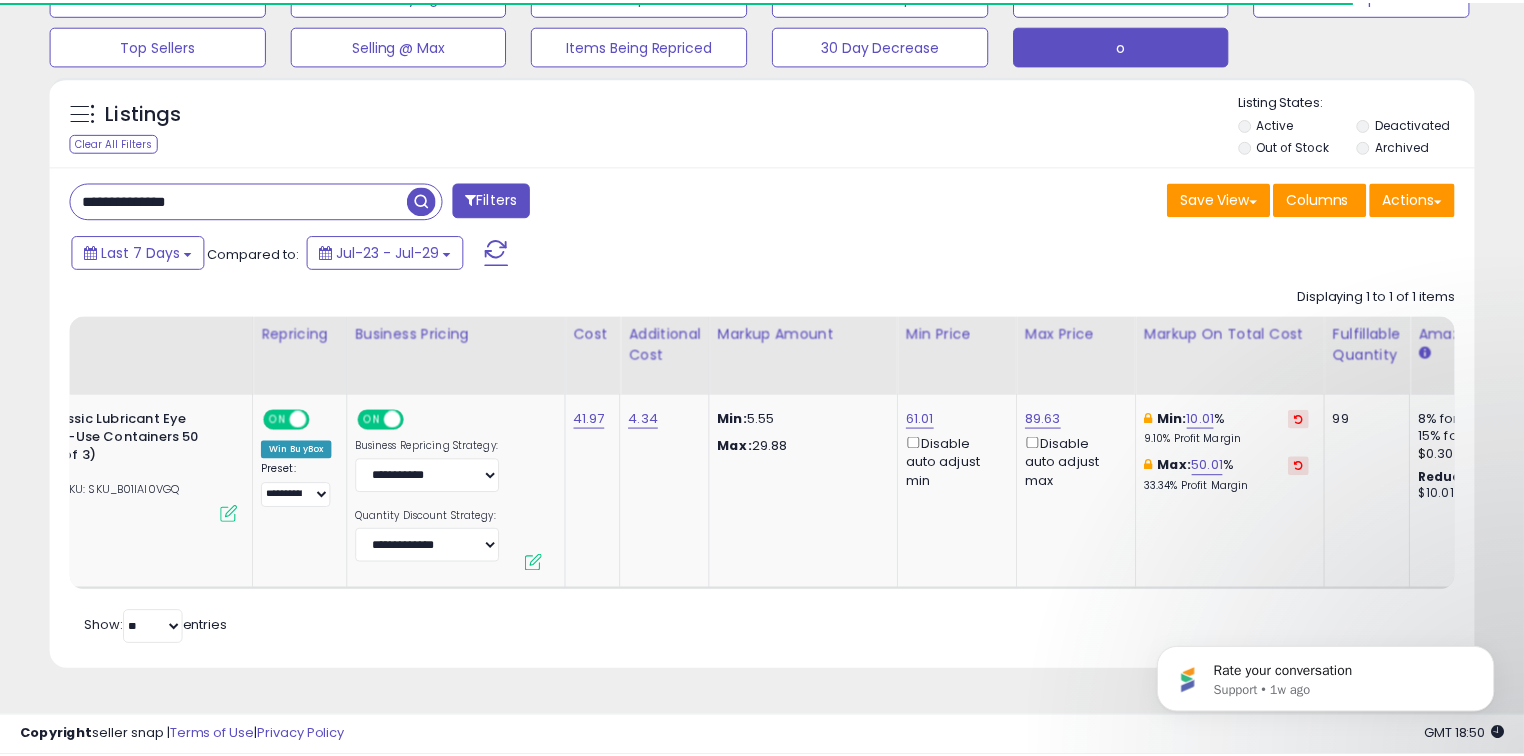 scroll, scrollTop: 140, scrollLeft: 0, axis: vertical 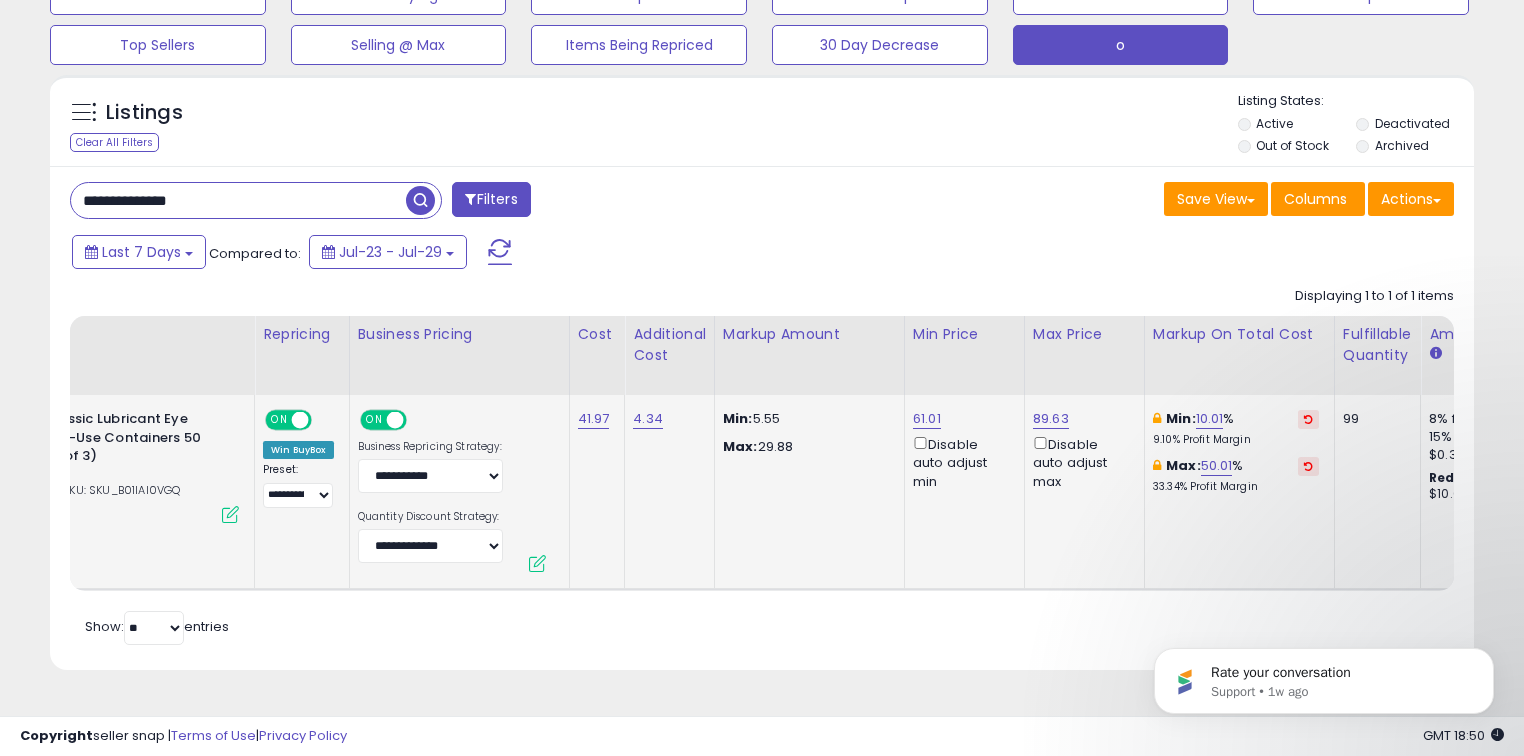 click at bounding box center [1308, 466] 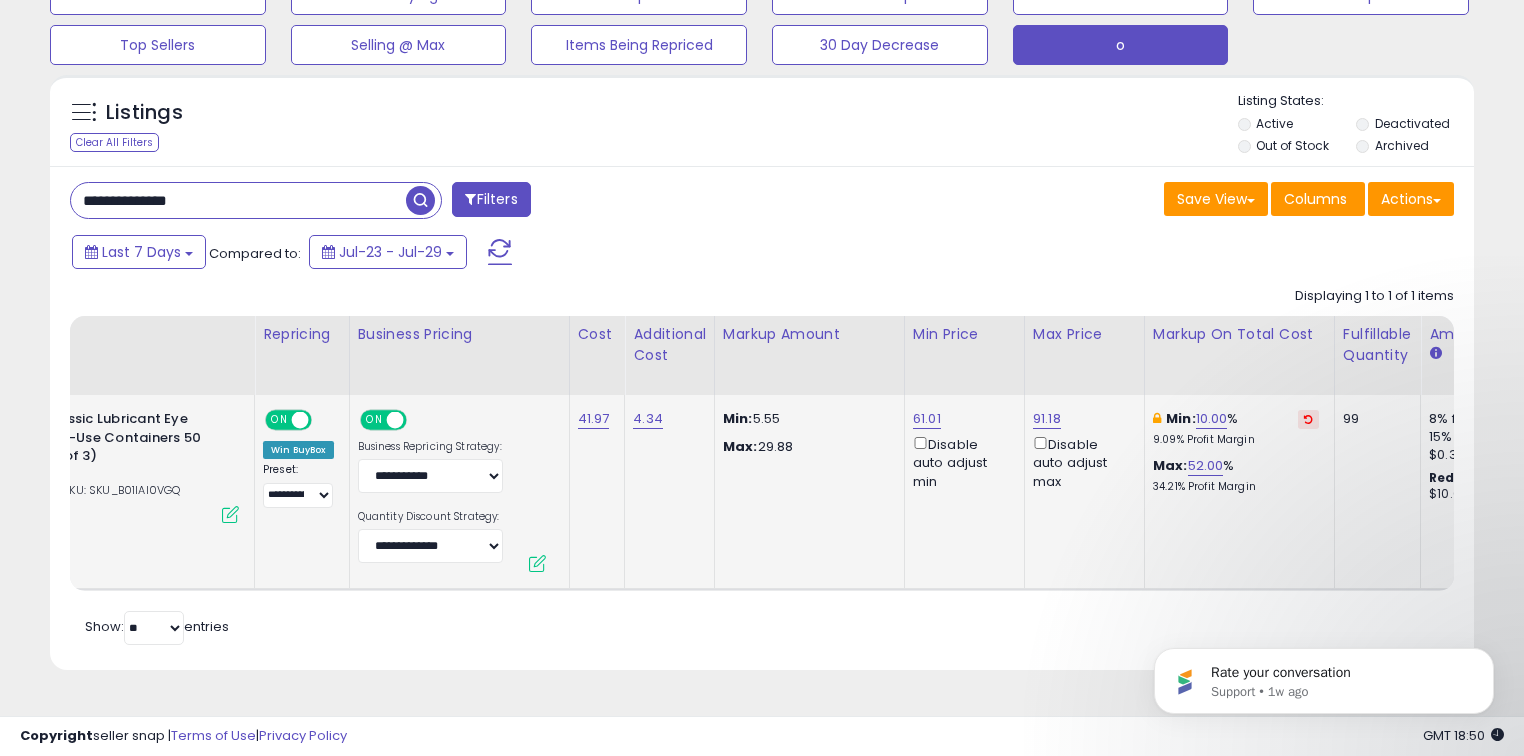 click at bounding box center (1308, 419) 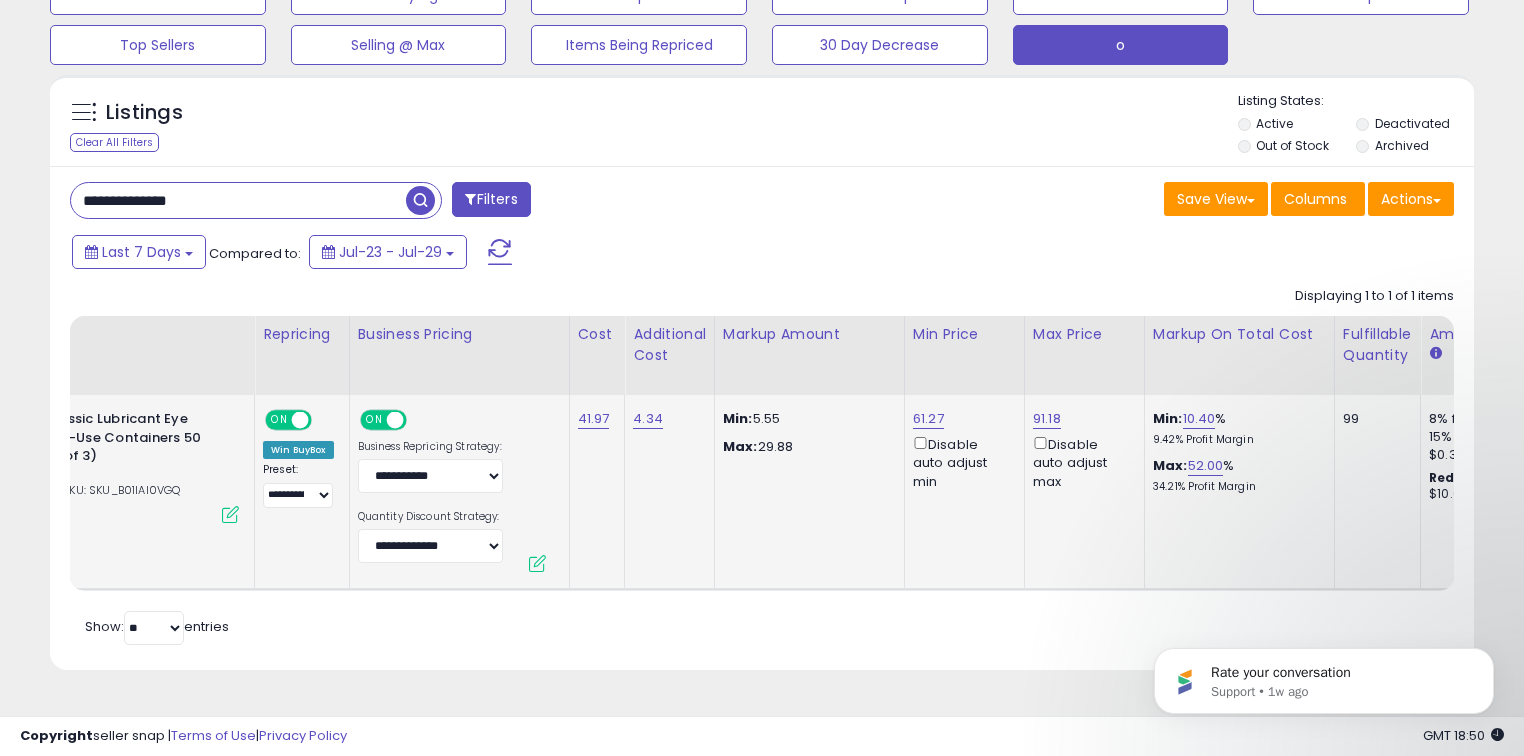 click on "**********" at bounding box center [238, 200] 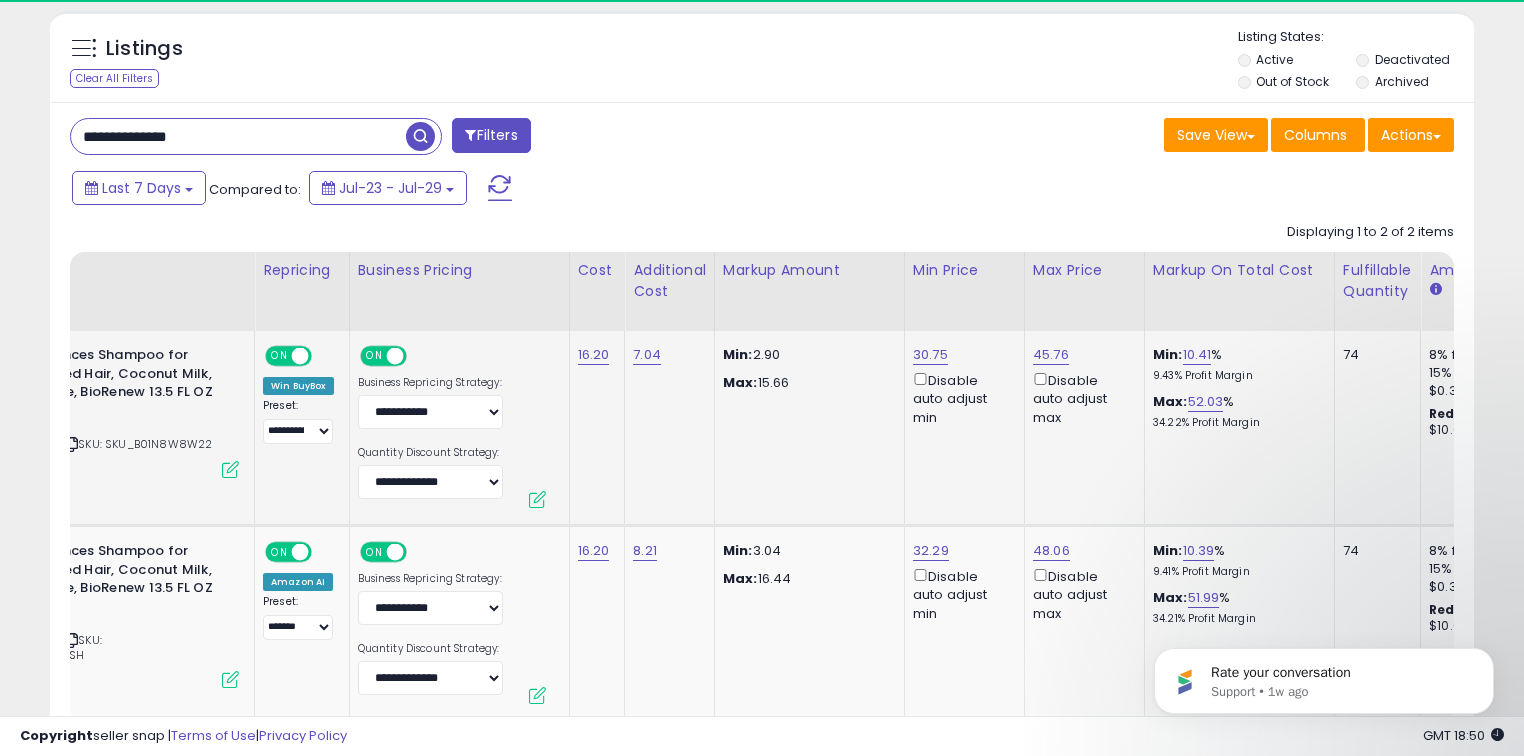 scroll, scrollTop: 335, scrollLeft: 0, axis: vertical 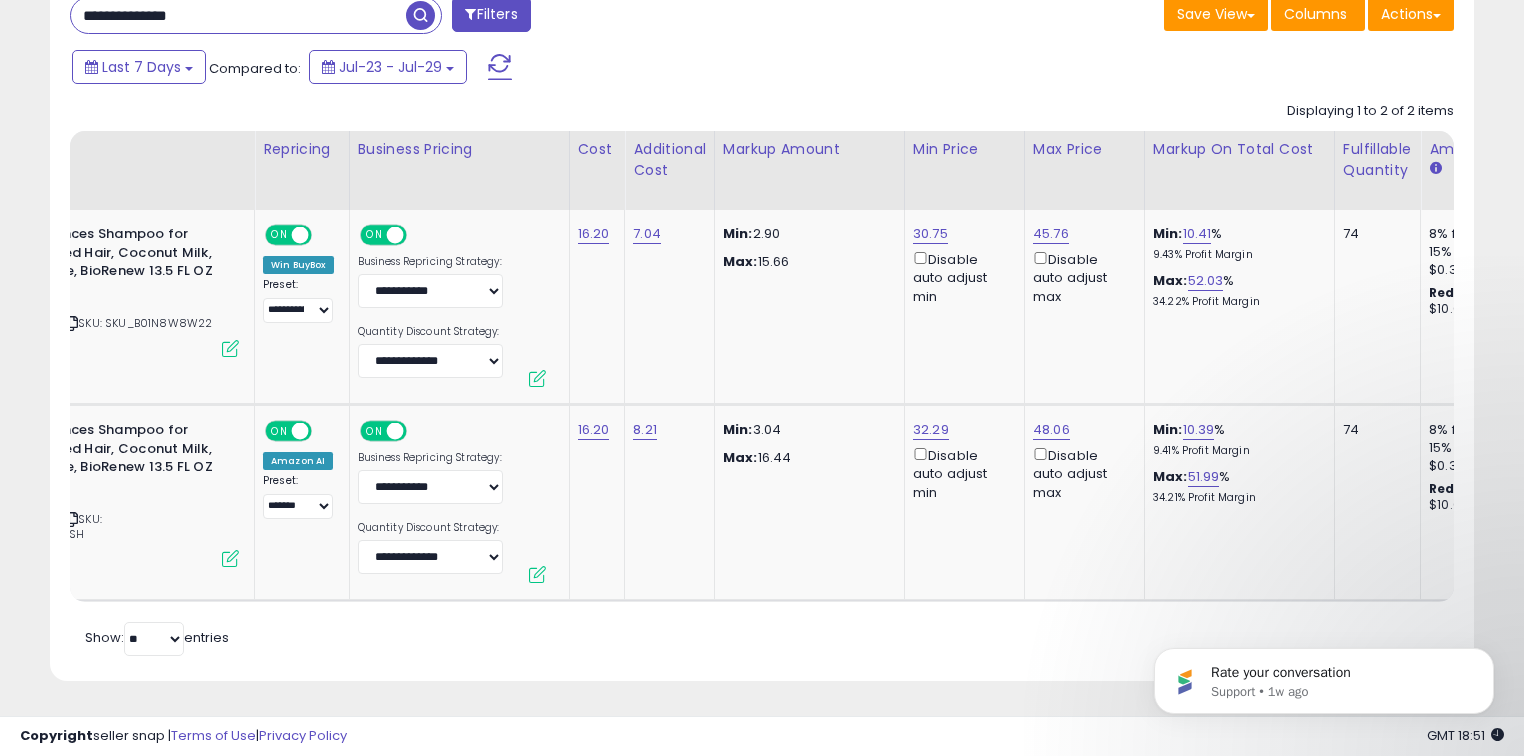 click on "**********" at bounding box center [238, 15] 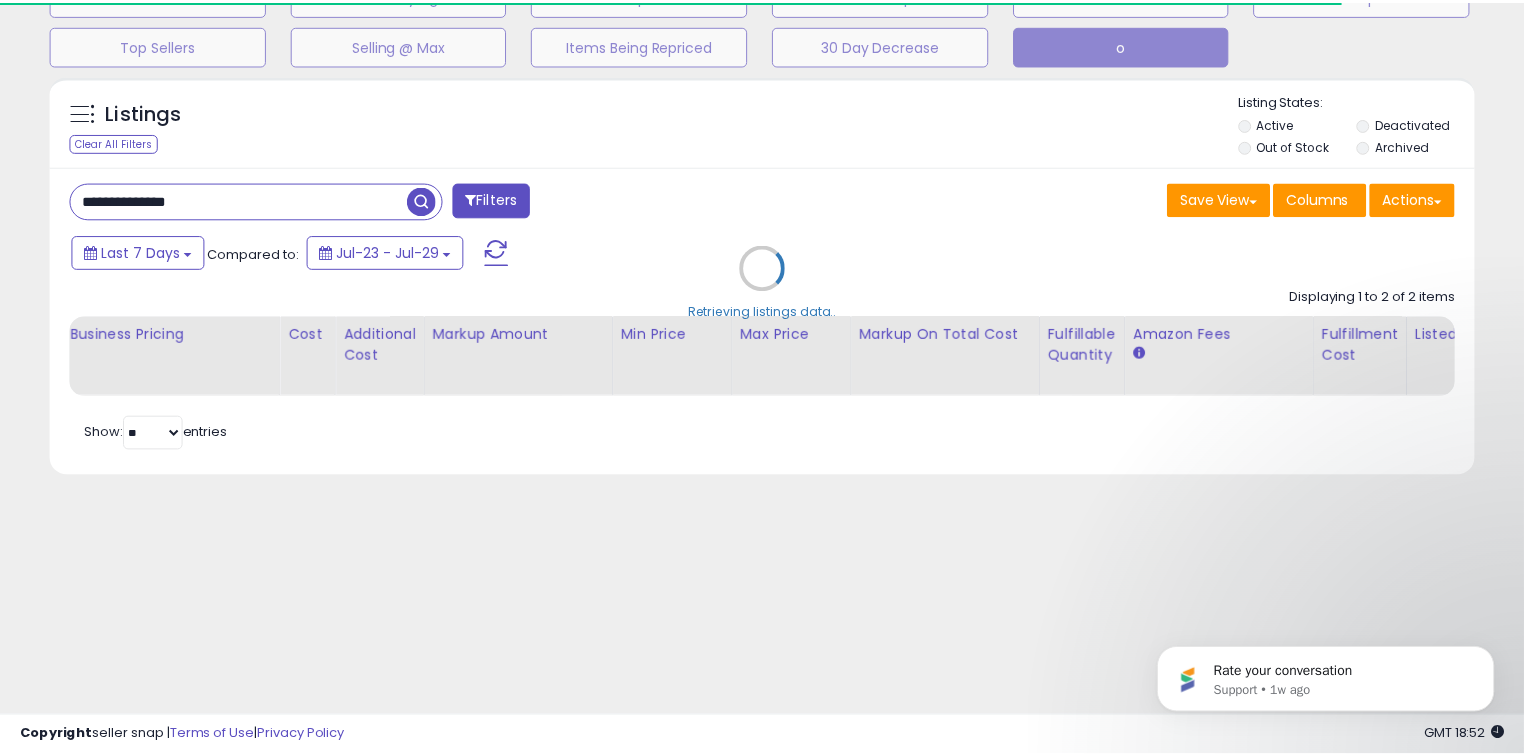 scroll, scrollTop: 329, scrollLeft: 0, axis: vertical 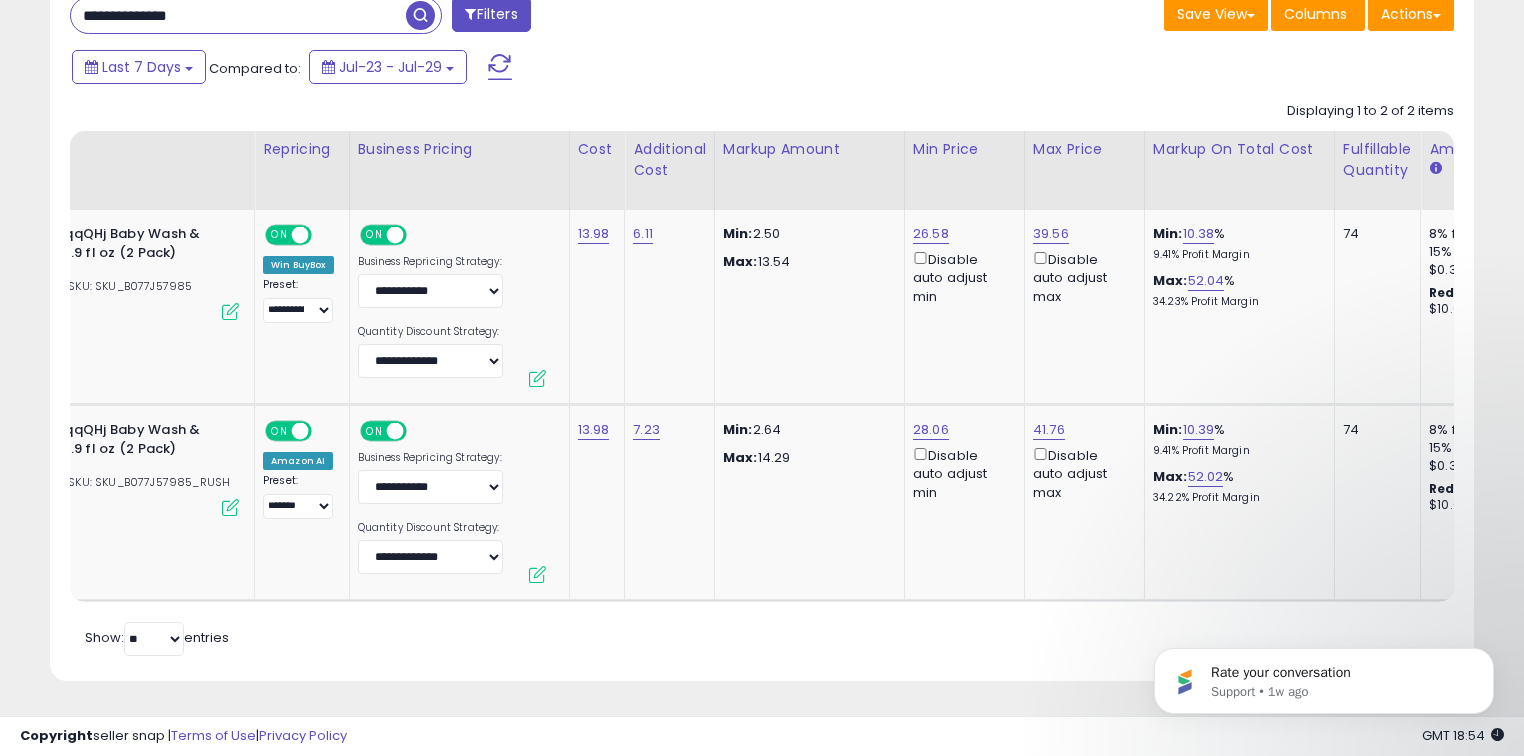 click on "**********" at bounding box center (238, 15) 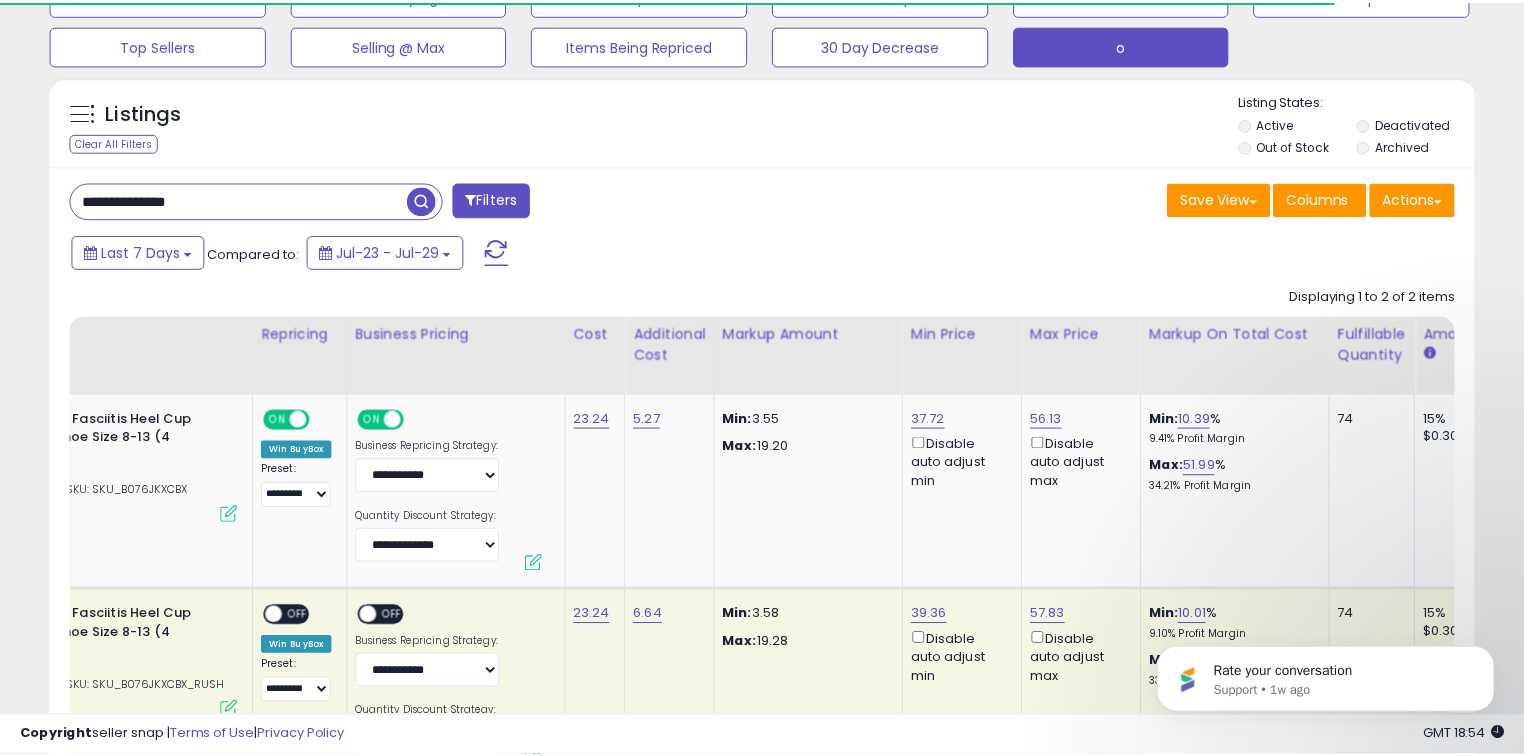 scroll, scrollTop: 329, scrollLeft: 0, axis: vertical 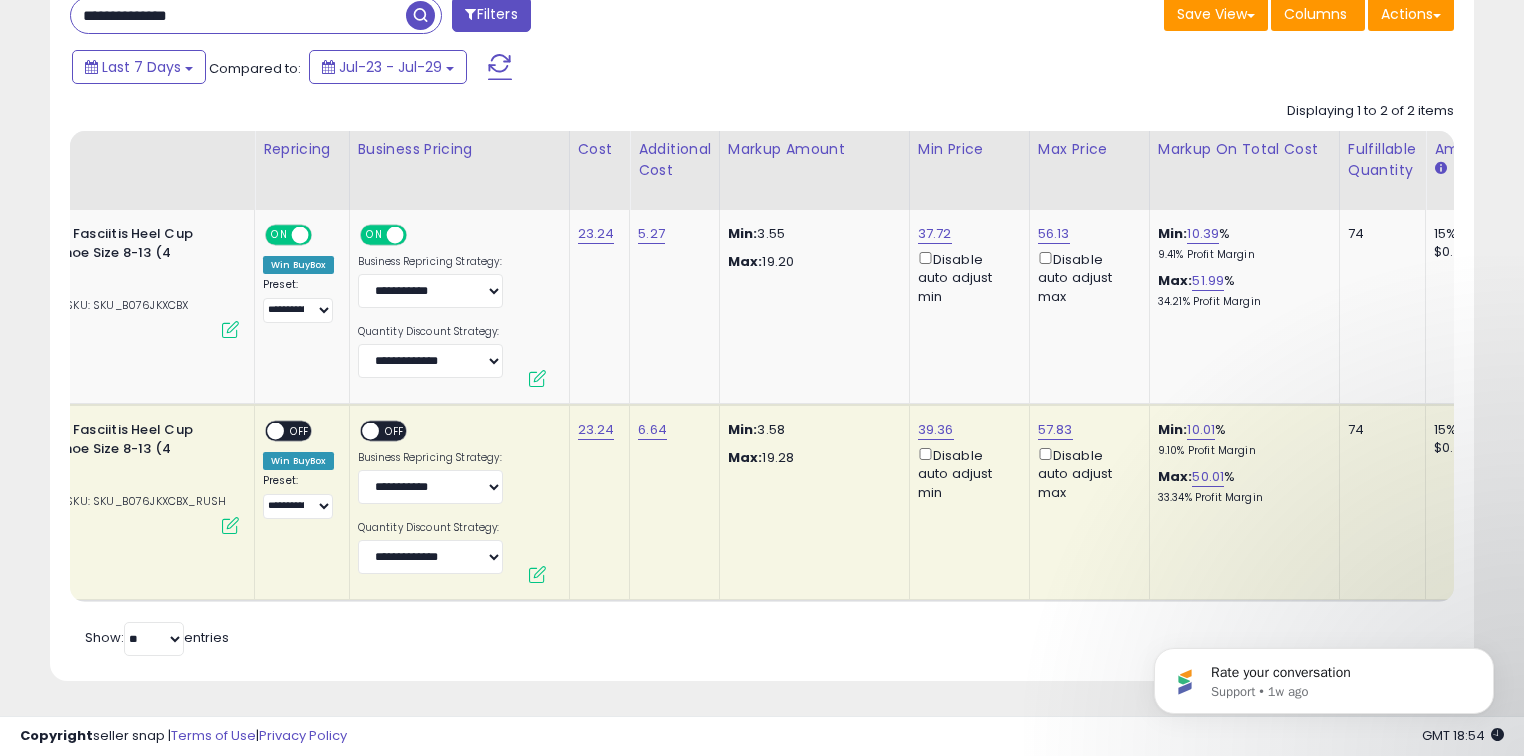 click on "OFF" at bounding box center (300, 431) 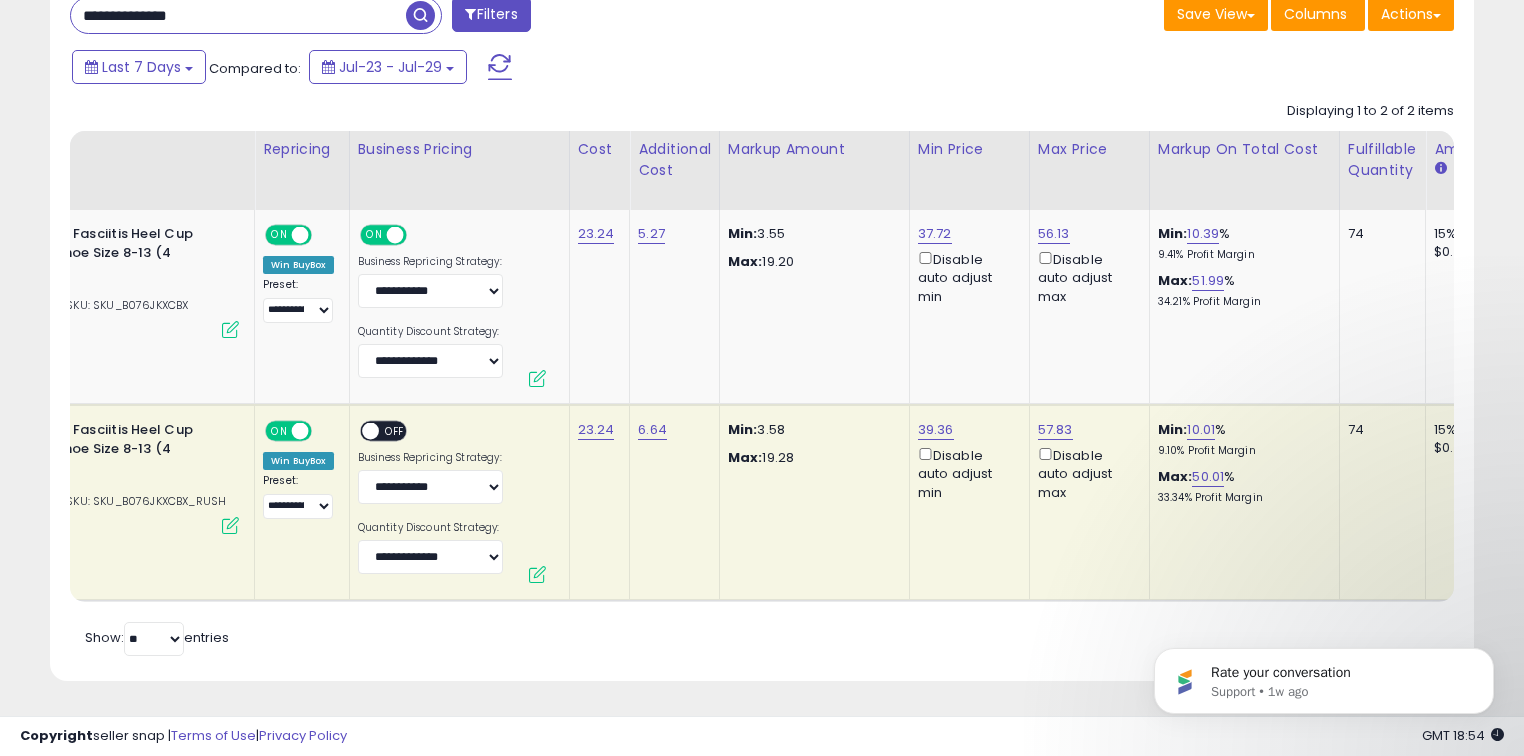 click on "OFF" at bounding box center (395, 431) 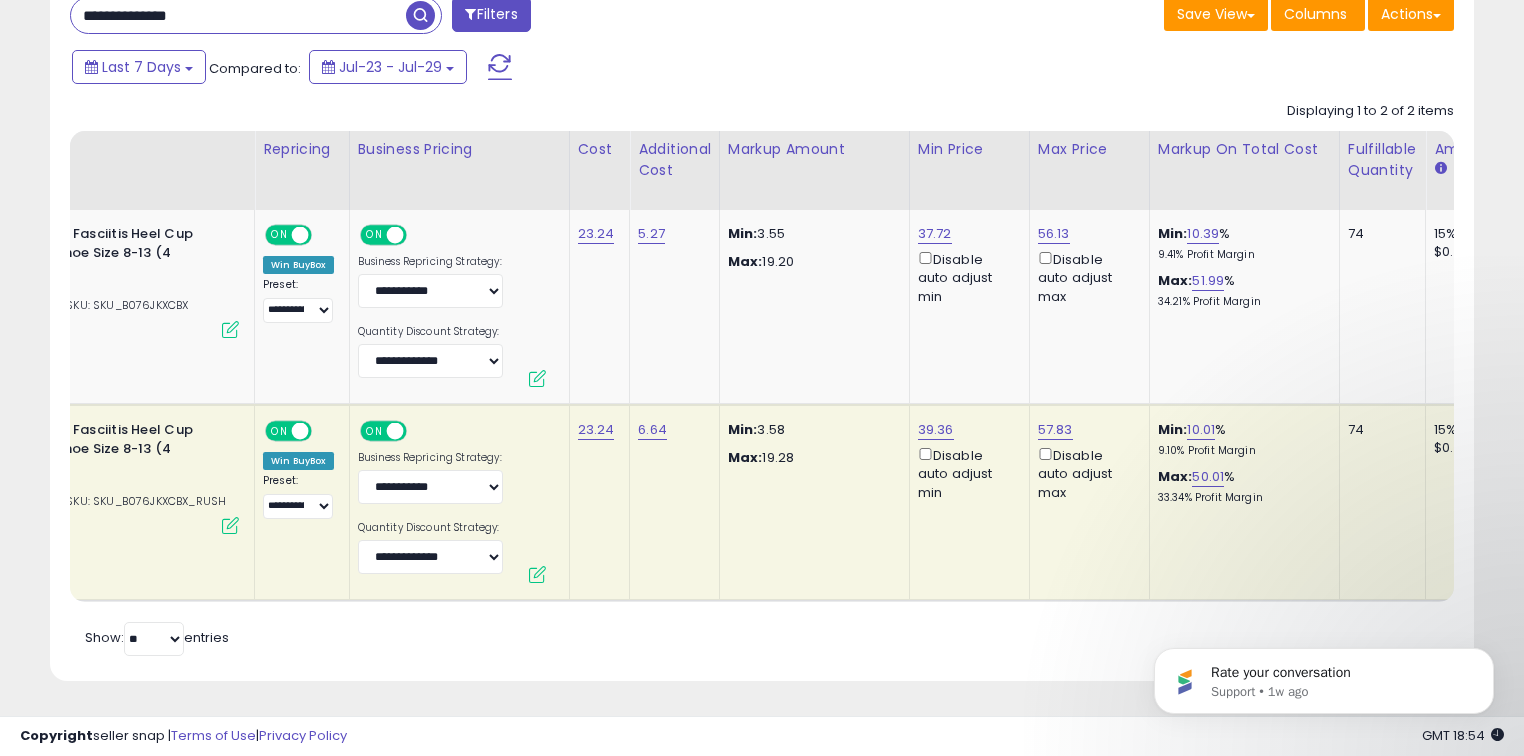 scroll, scrollTop: 0, scrollLeft: 123, axis: horizontal 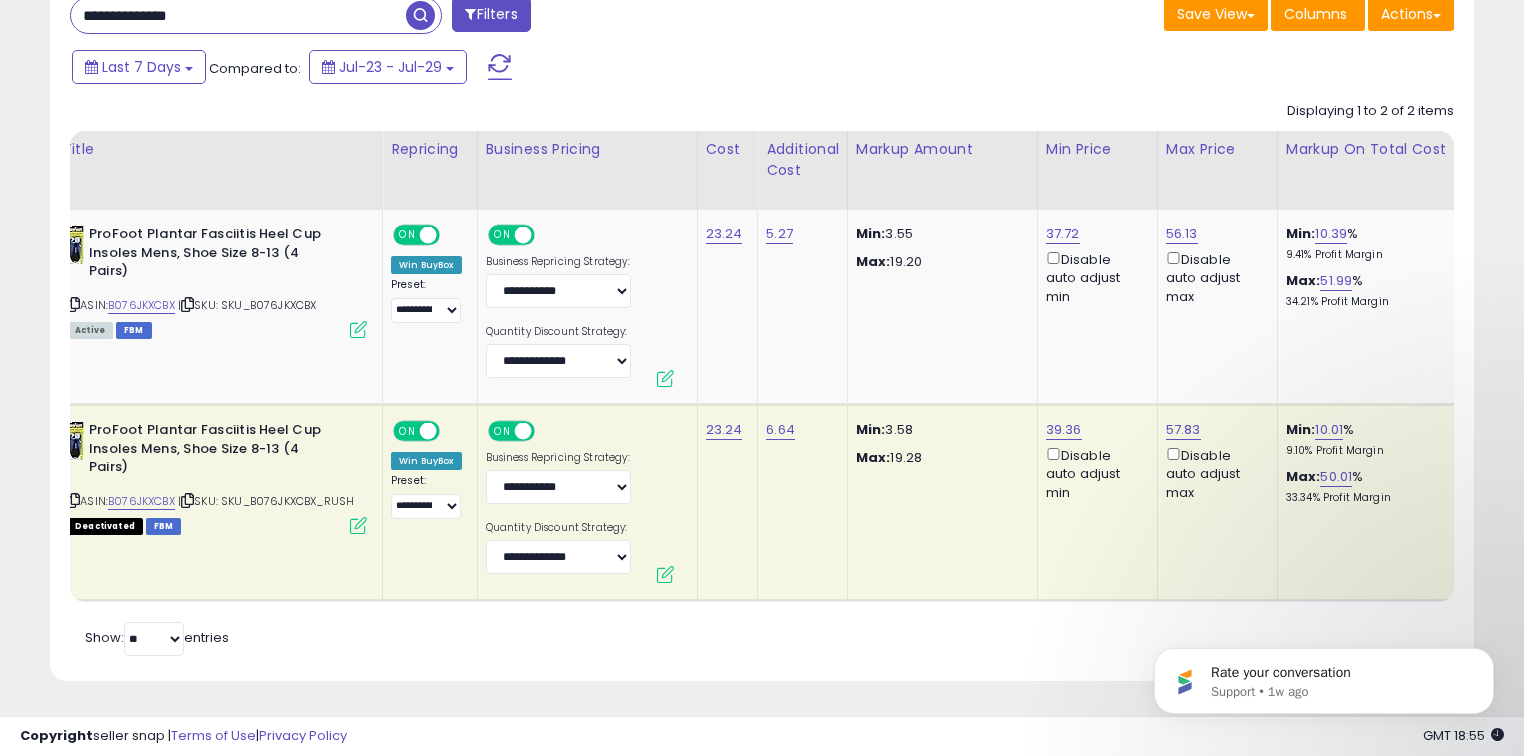 click on "**********" at bounding box center [238, 15] 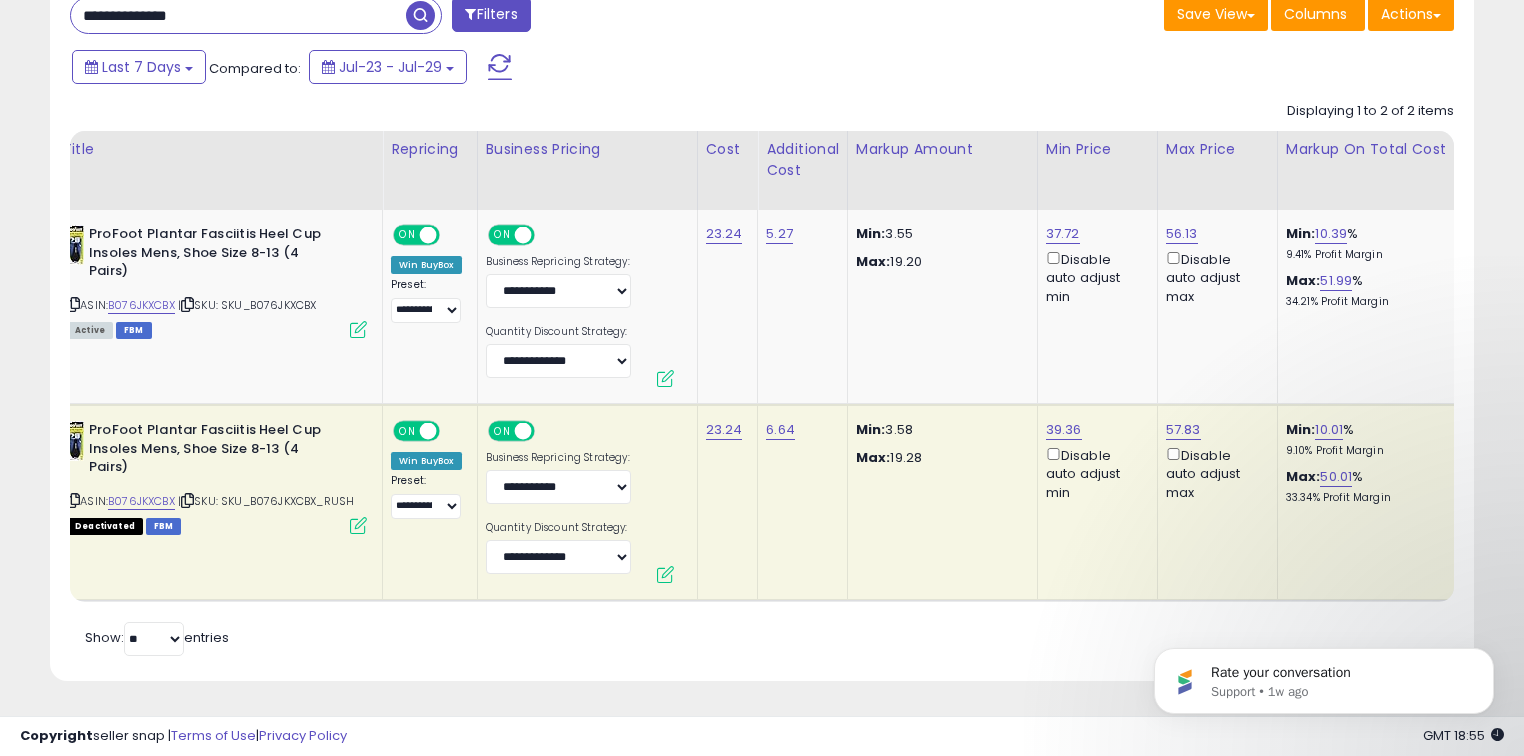 click on "**********" at bounding box center [238, 15] 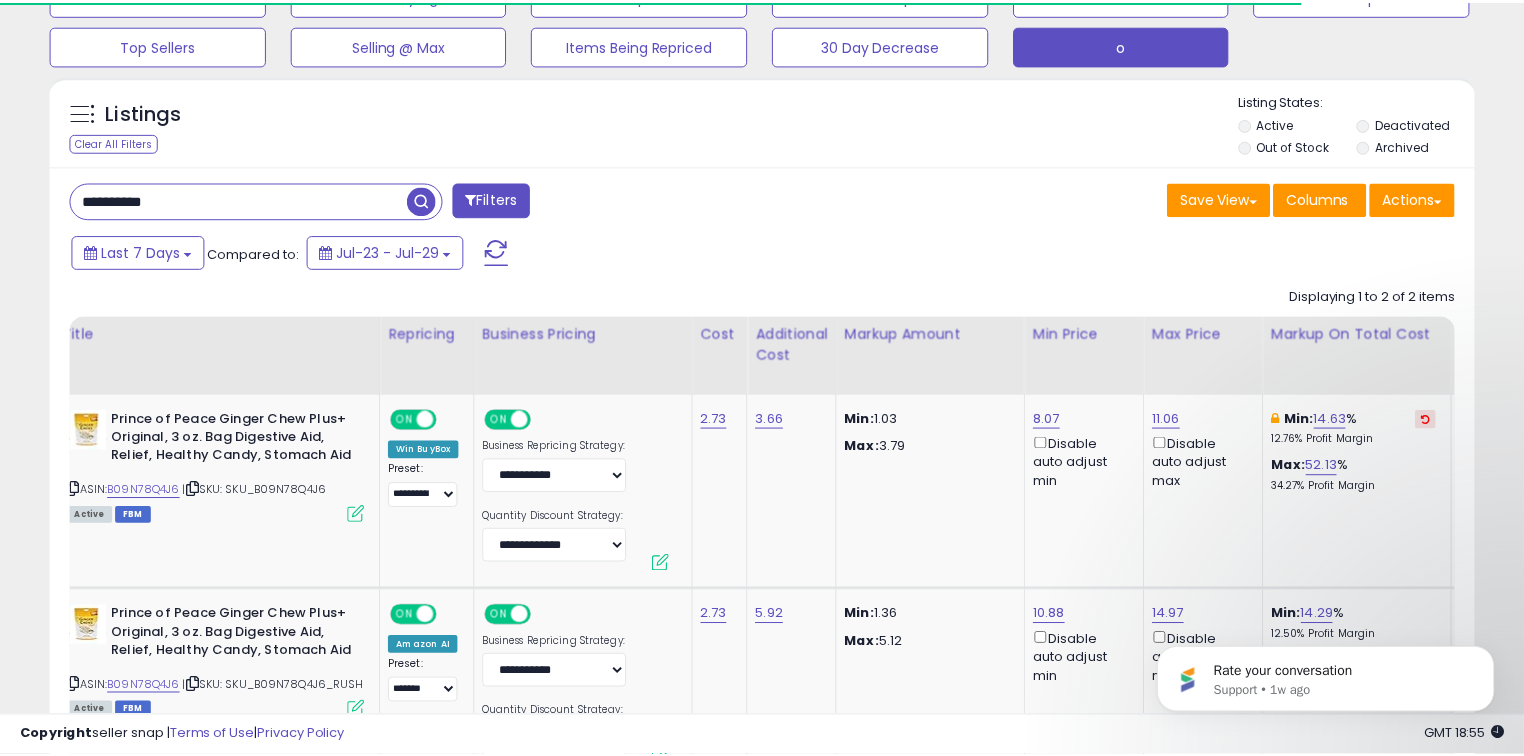 scroll, scrollTop: 329, scrollLeft: 0, axis: vertical 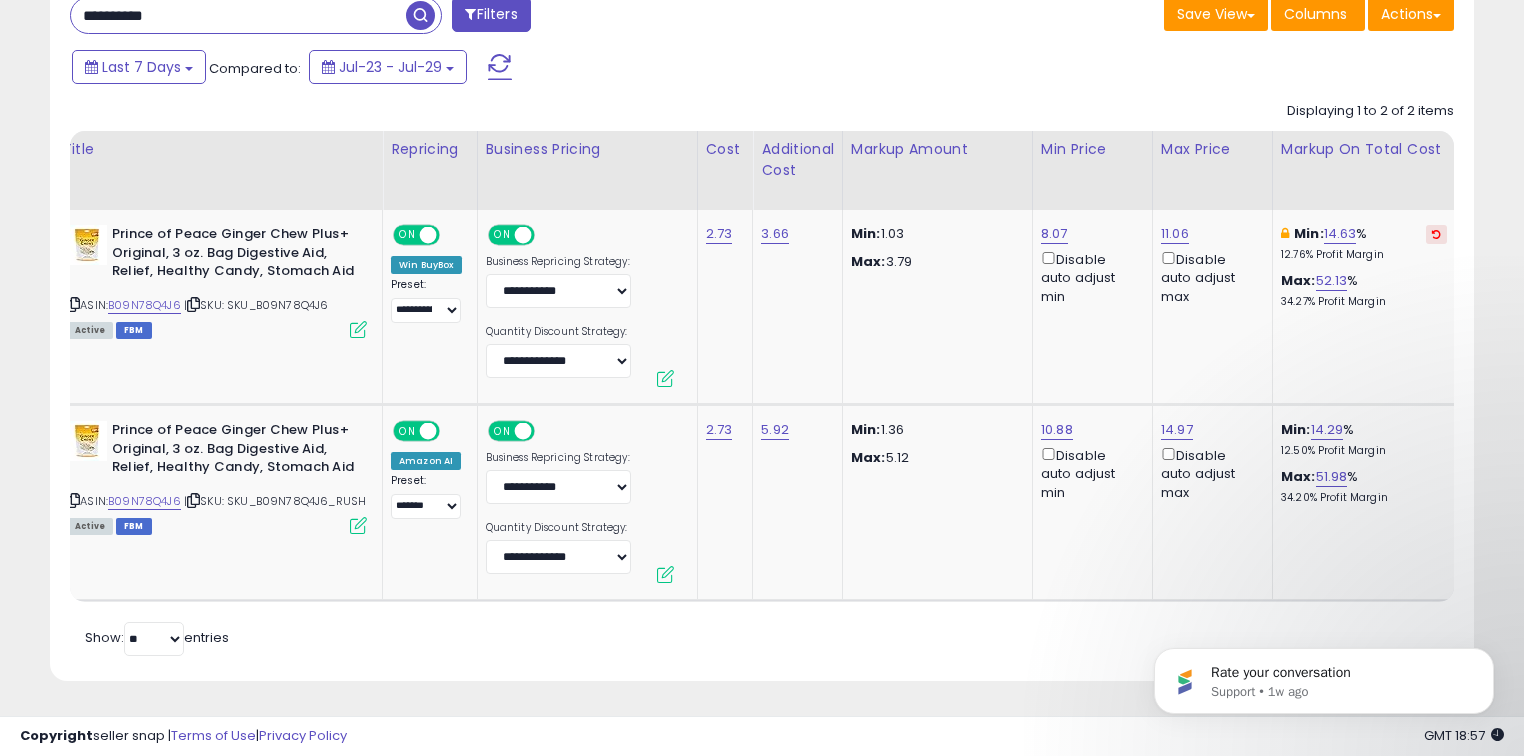 click on "**********" at bounding box center [238, 15] 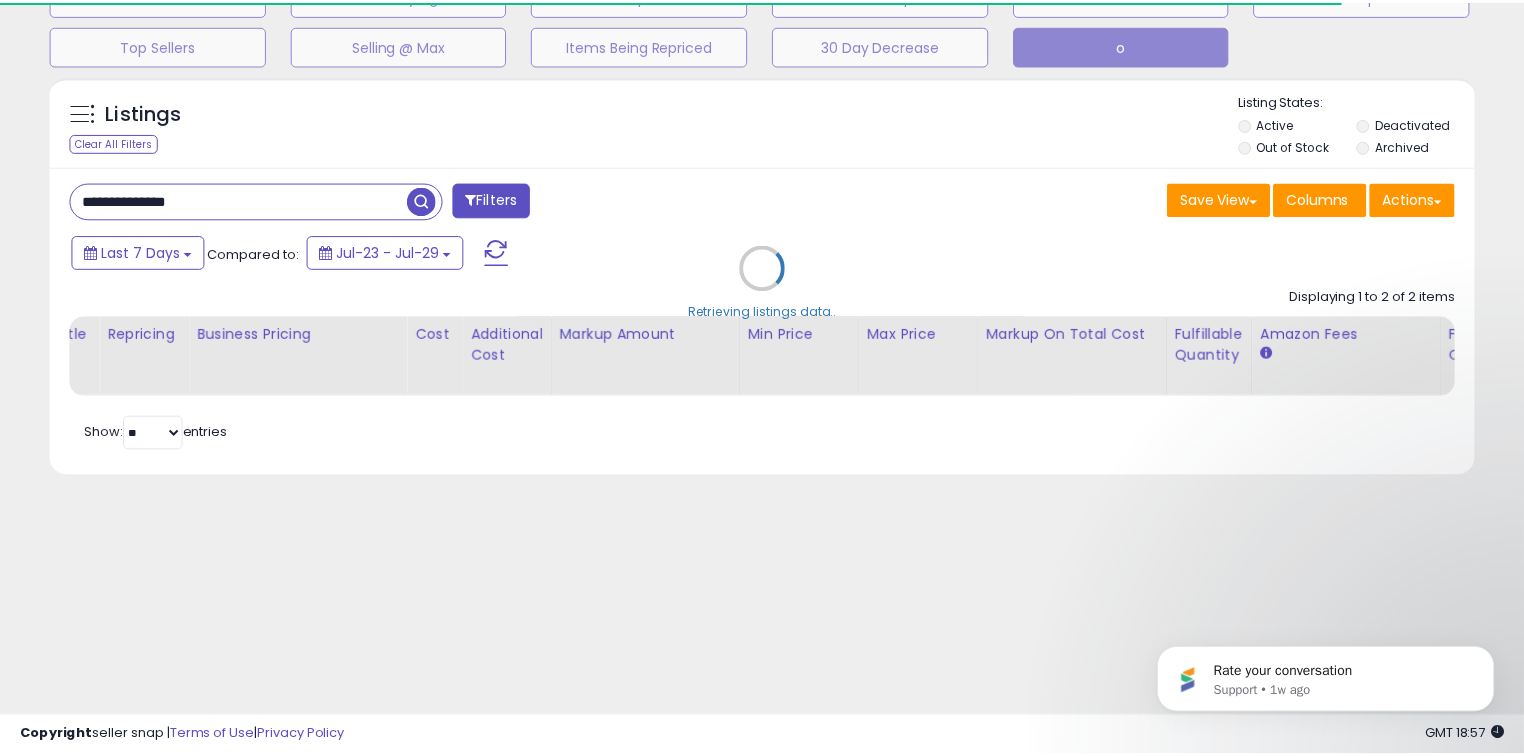 scroll, scrollTop: 329, scrollLeft: 0, axis: vertical 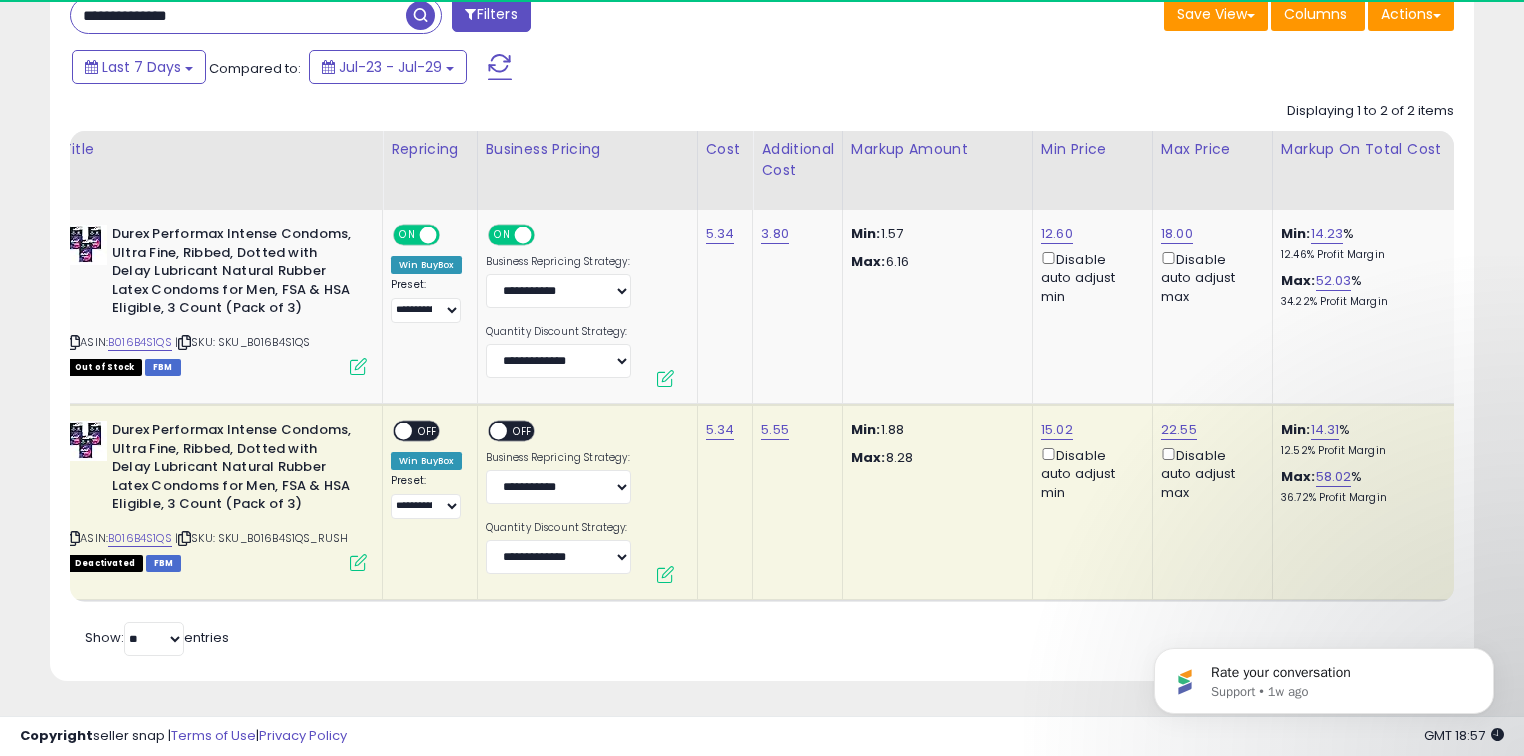 click on "ON   OFF" at bounding box center [416, 430] 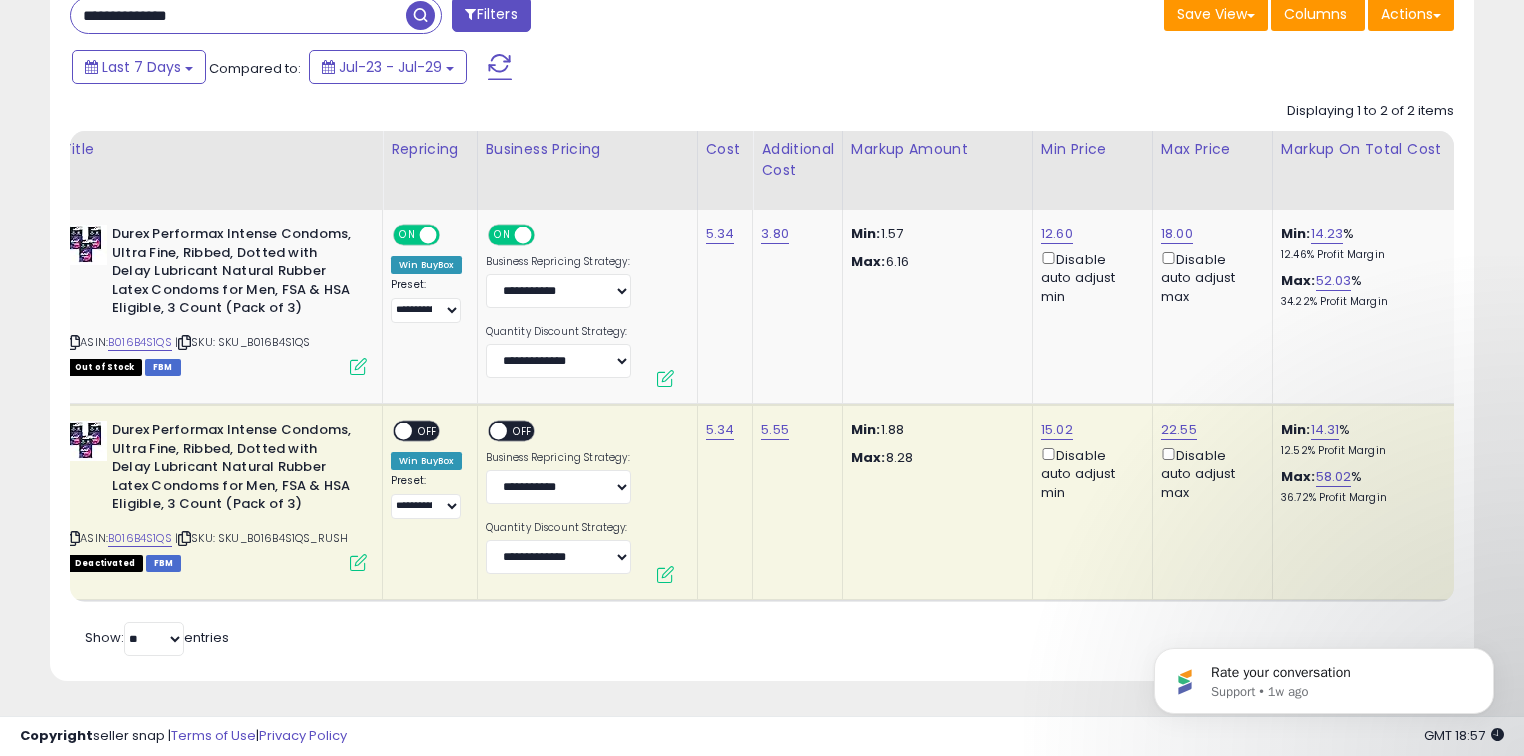 click on "OFF" at bounding box center (428, 431) 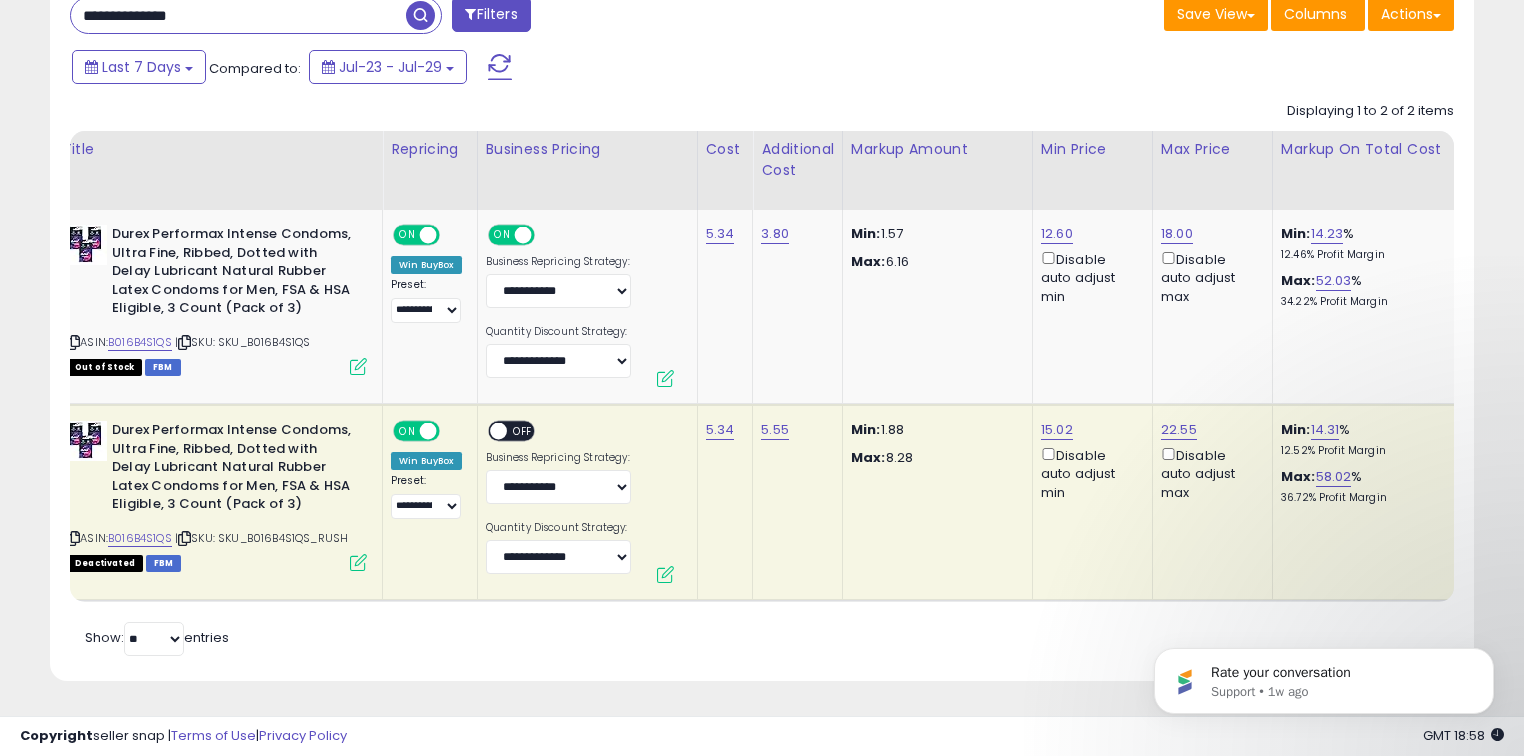 click on "OFF" at bounding box center (523, 431) 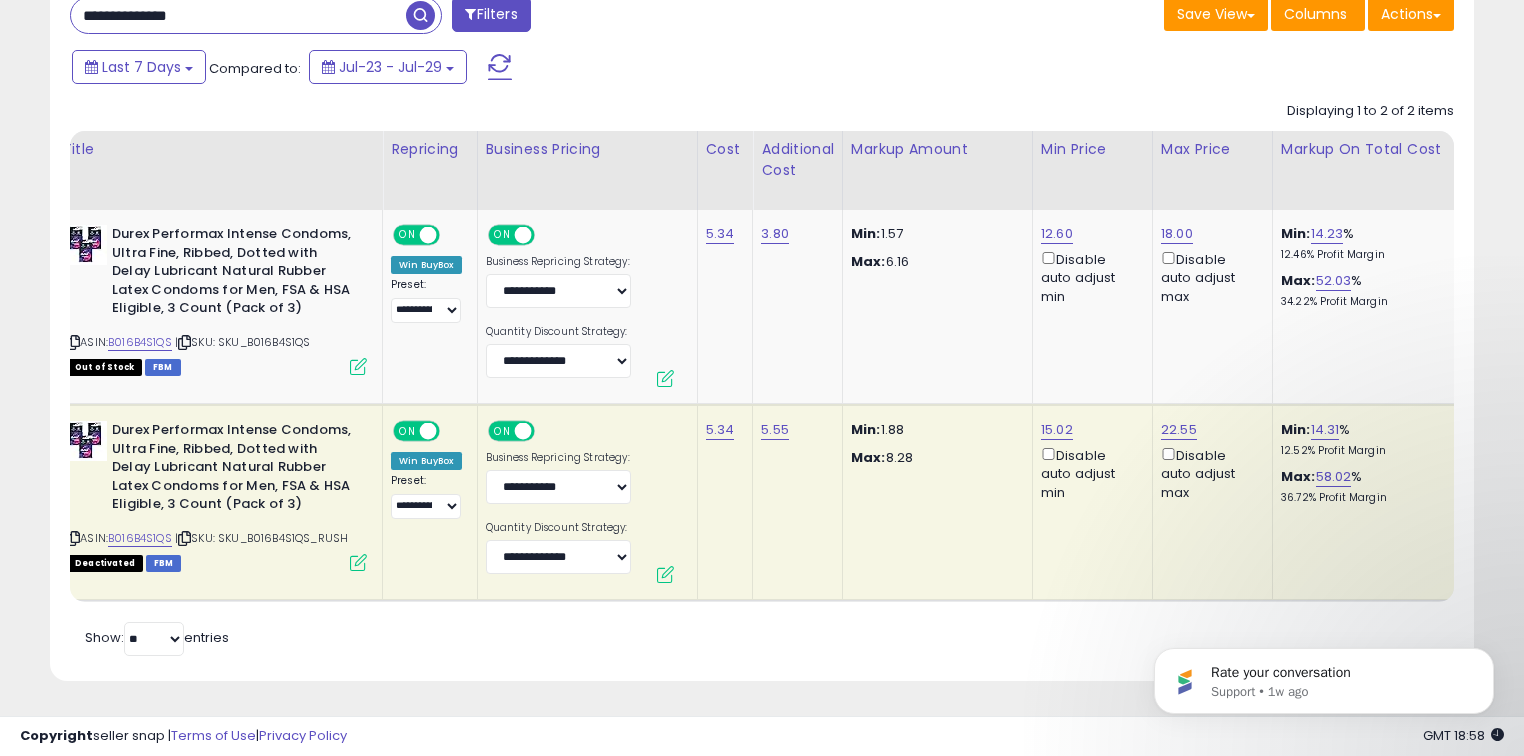 click on "**********" at bounding box center [238, 15] 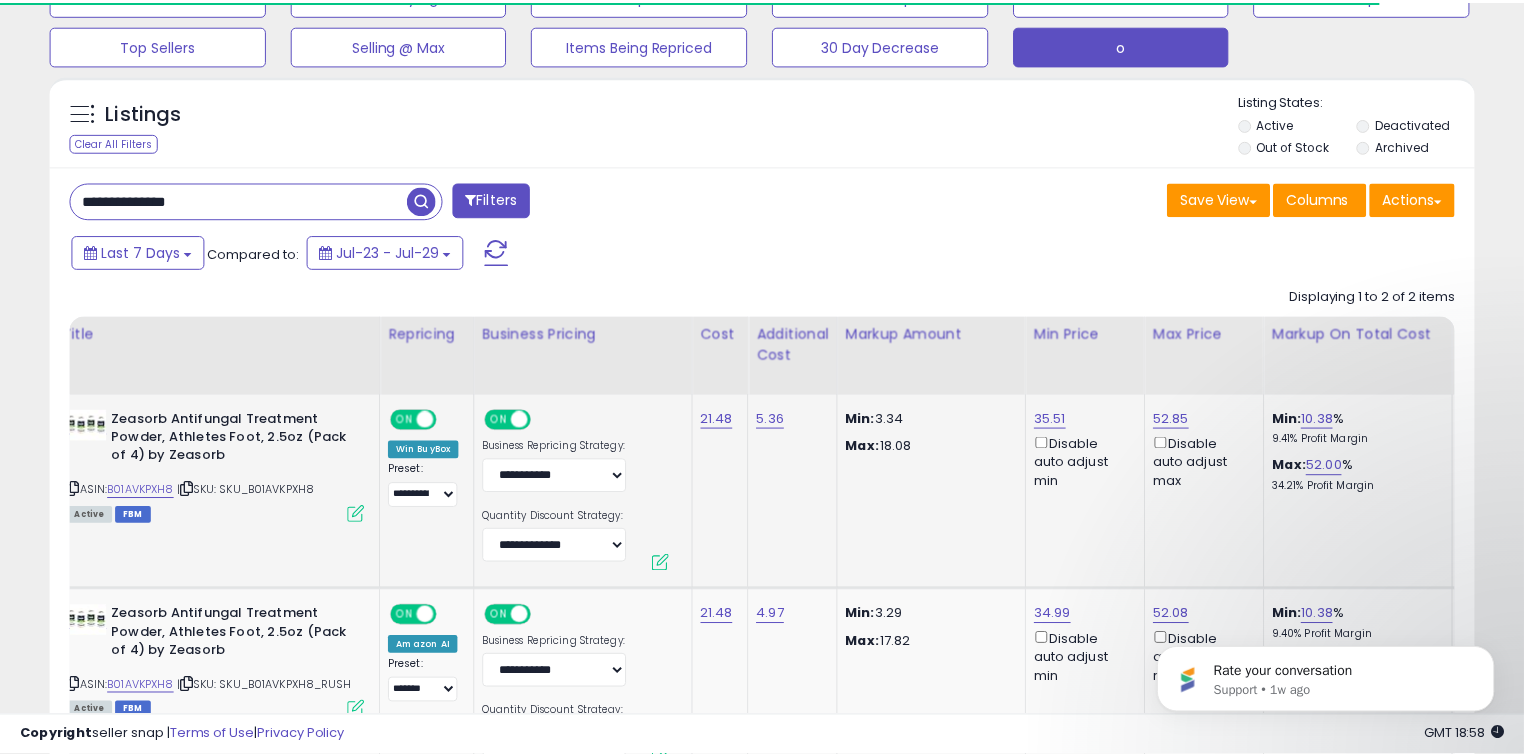 scroll, scrollTop: 329, scrollLeft: 0, axis: vertical 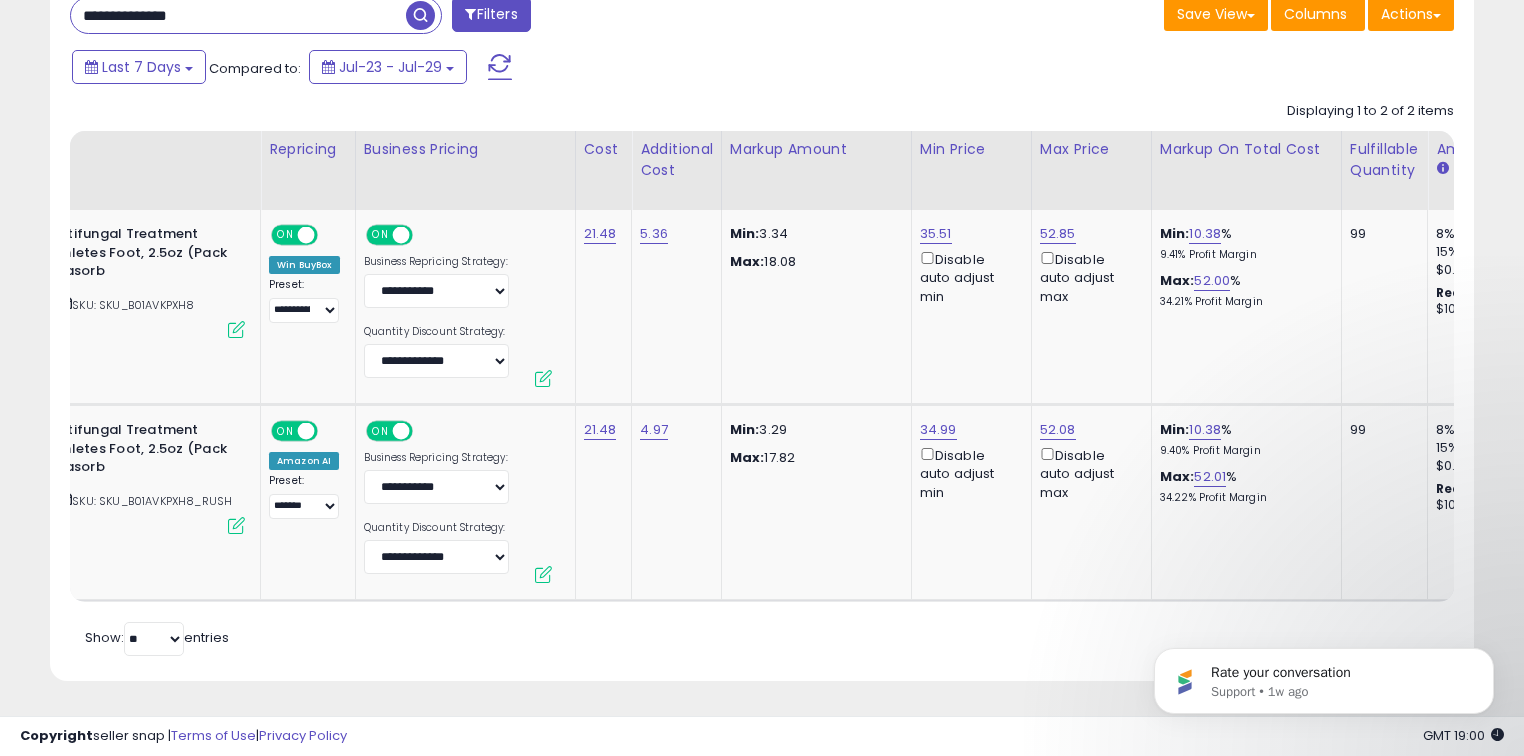 click on "**********" at bounding box center [238, 15] 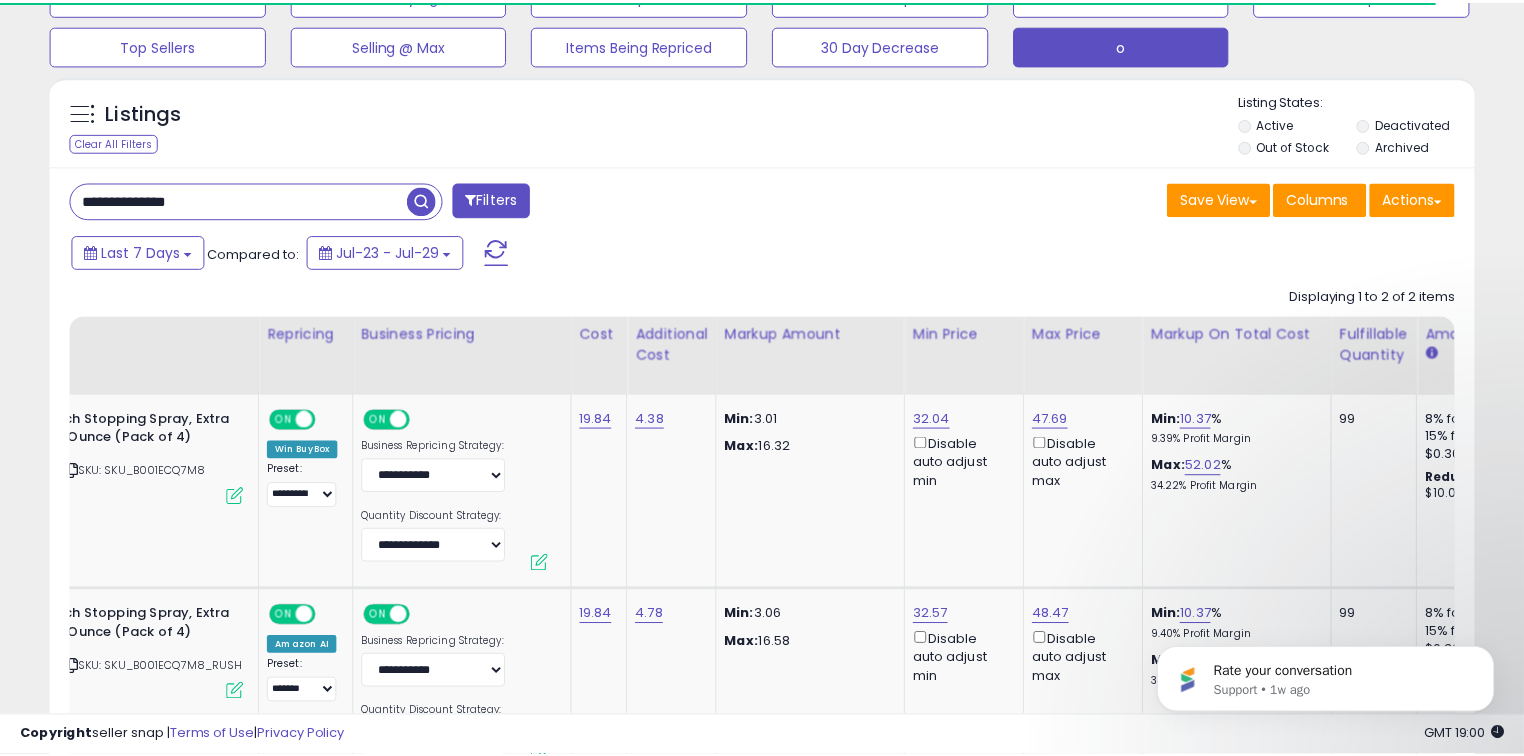 scroll, scrollTop: 329, scrollLeft: 0, axis: vertical 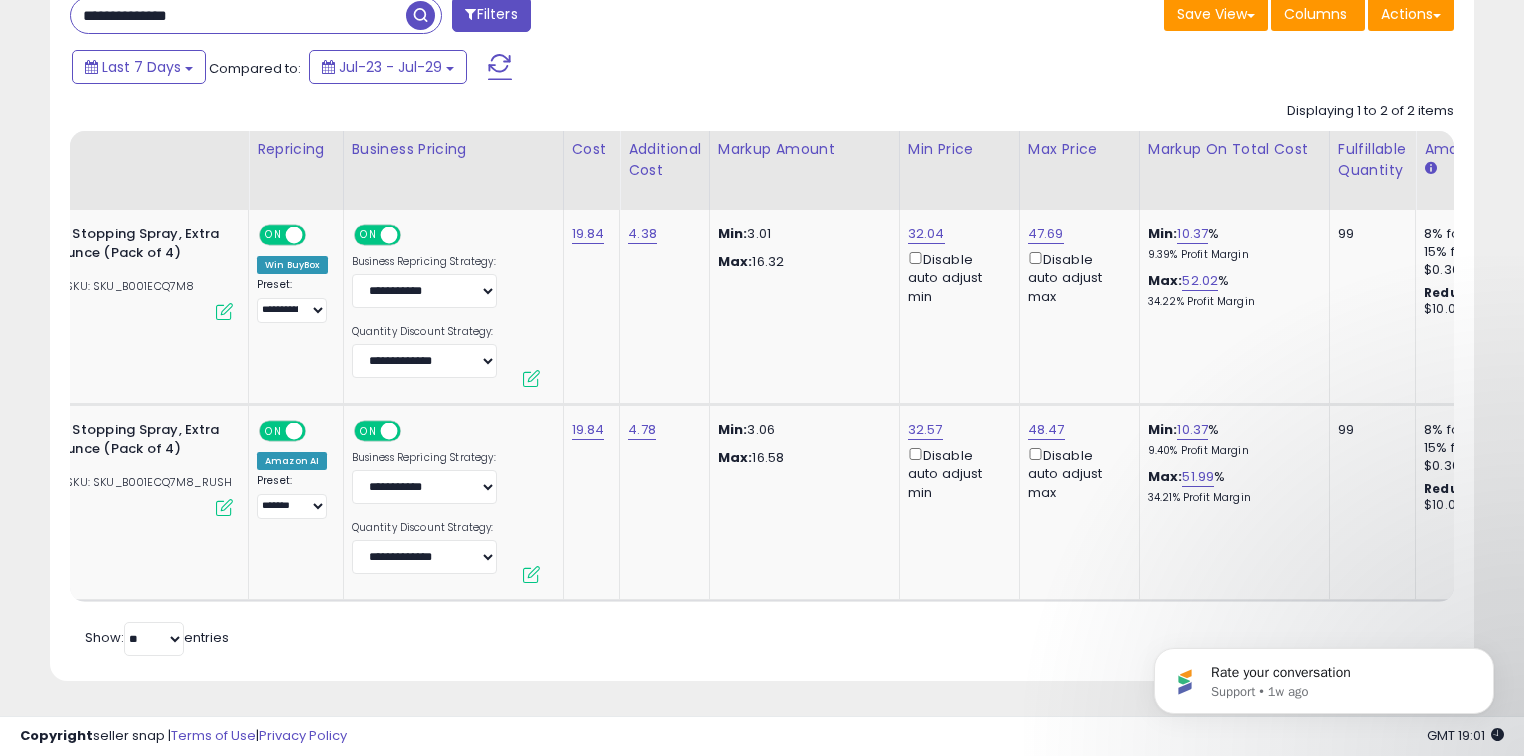 click on "**********" at bounding box center (238, 15) 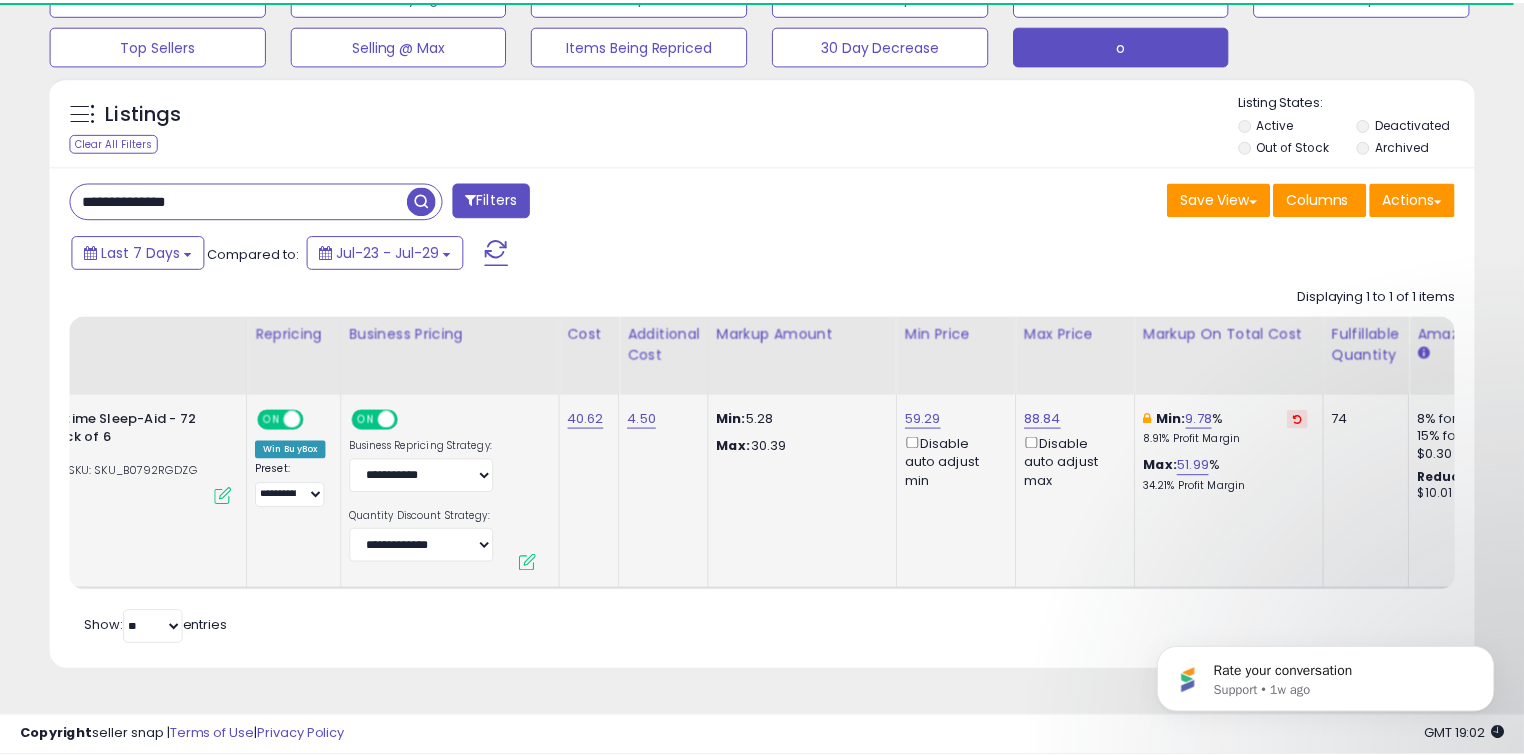 scroll, scrollTop: 140, scrollLeft: 0, axis: vertical 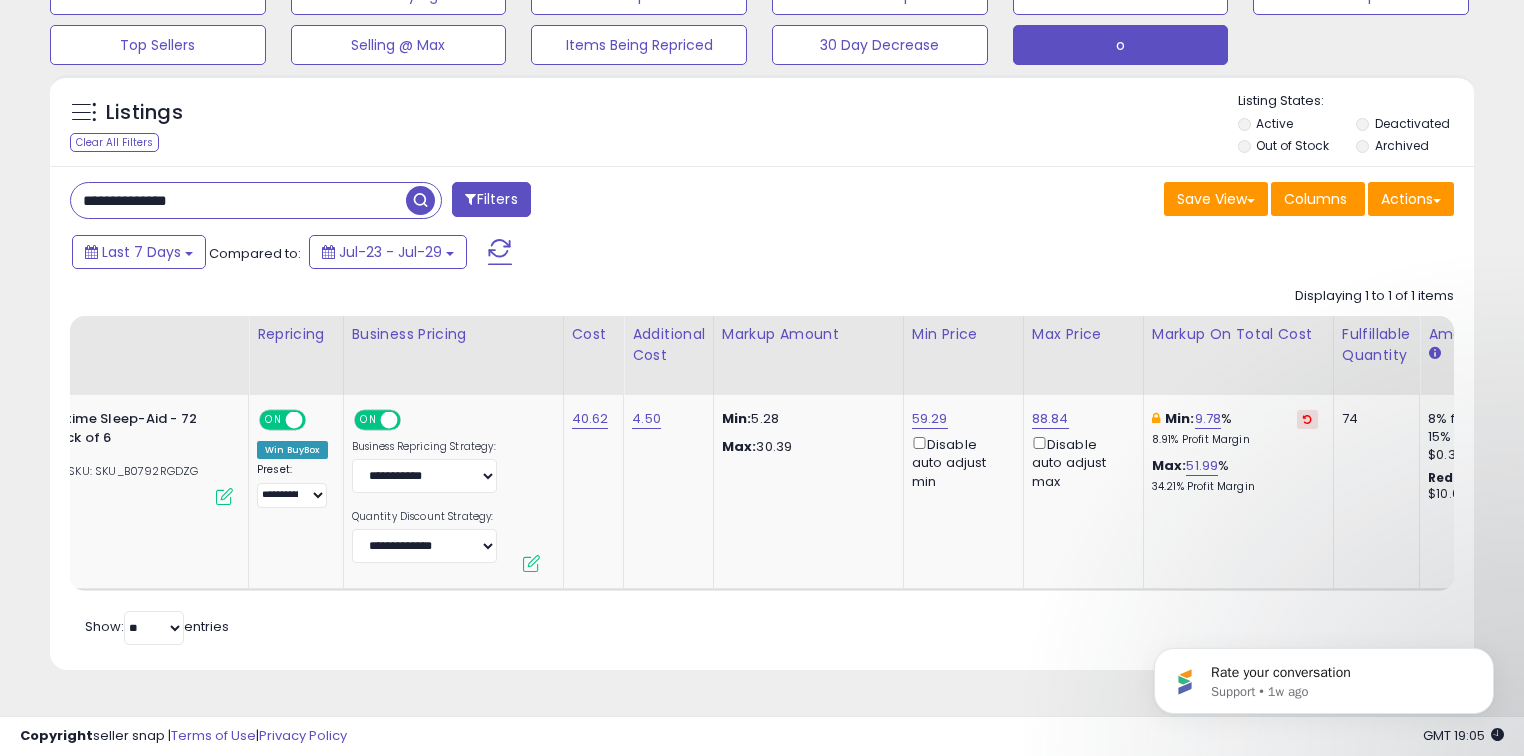 click on "**********" at bounding box center (238, 200) 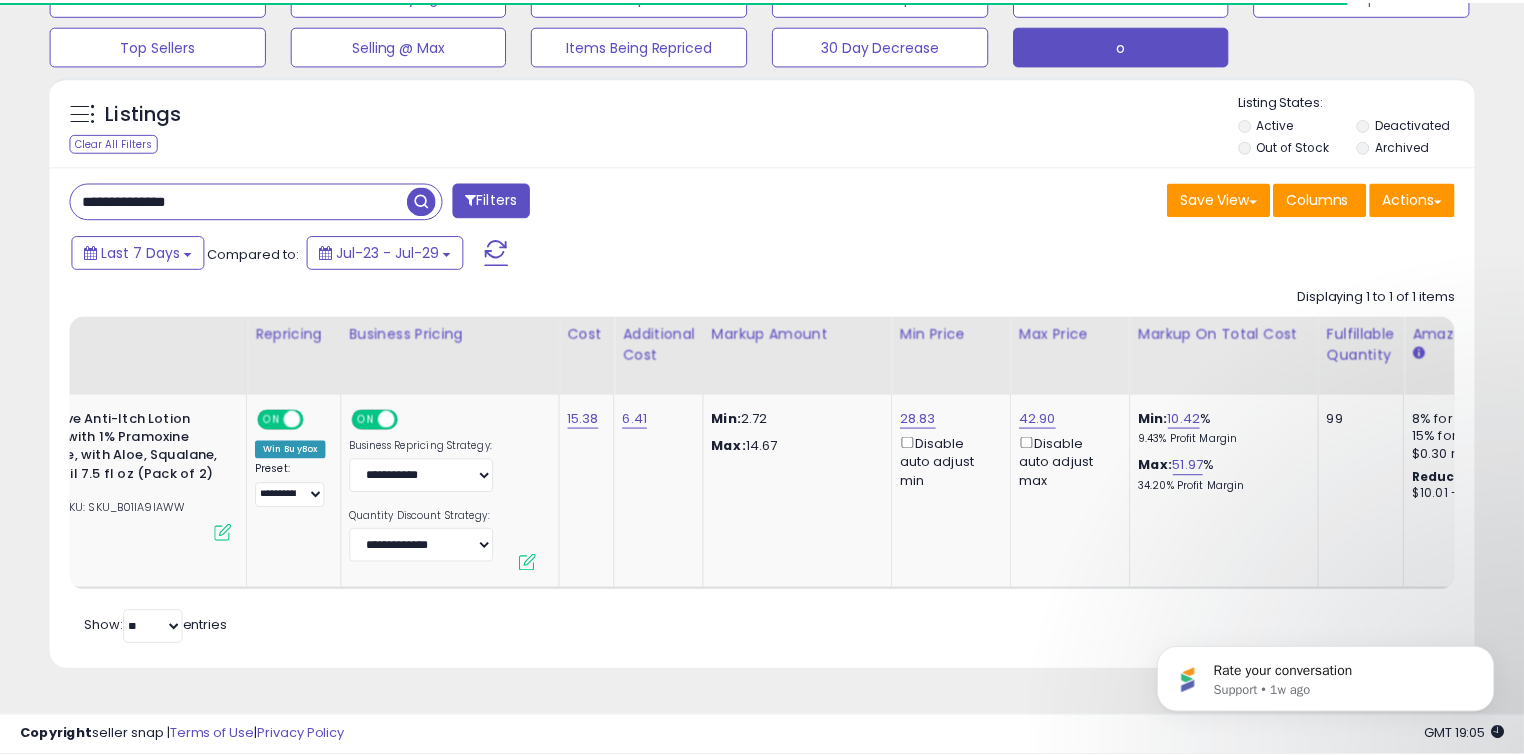 scroll, scrollTop: 140, scrollLeft: 0, axis: vertical 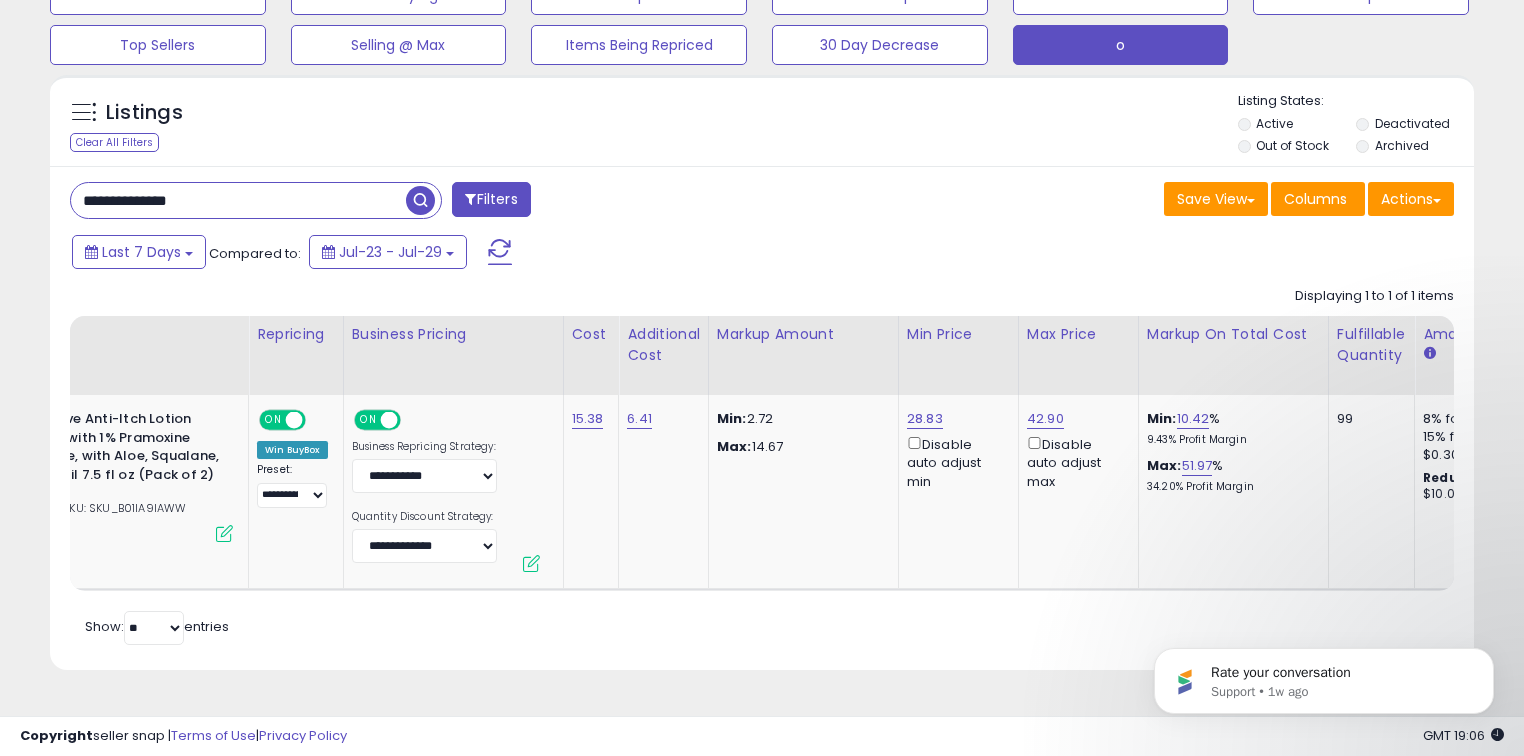 click on "**********" at bounding box center [238, 200] 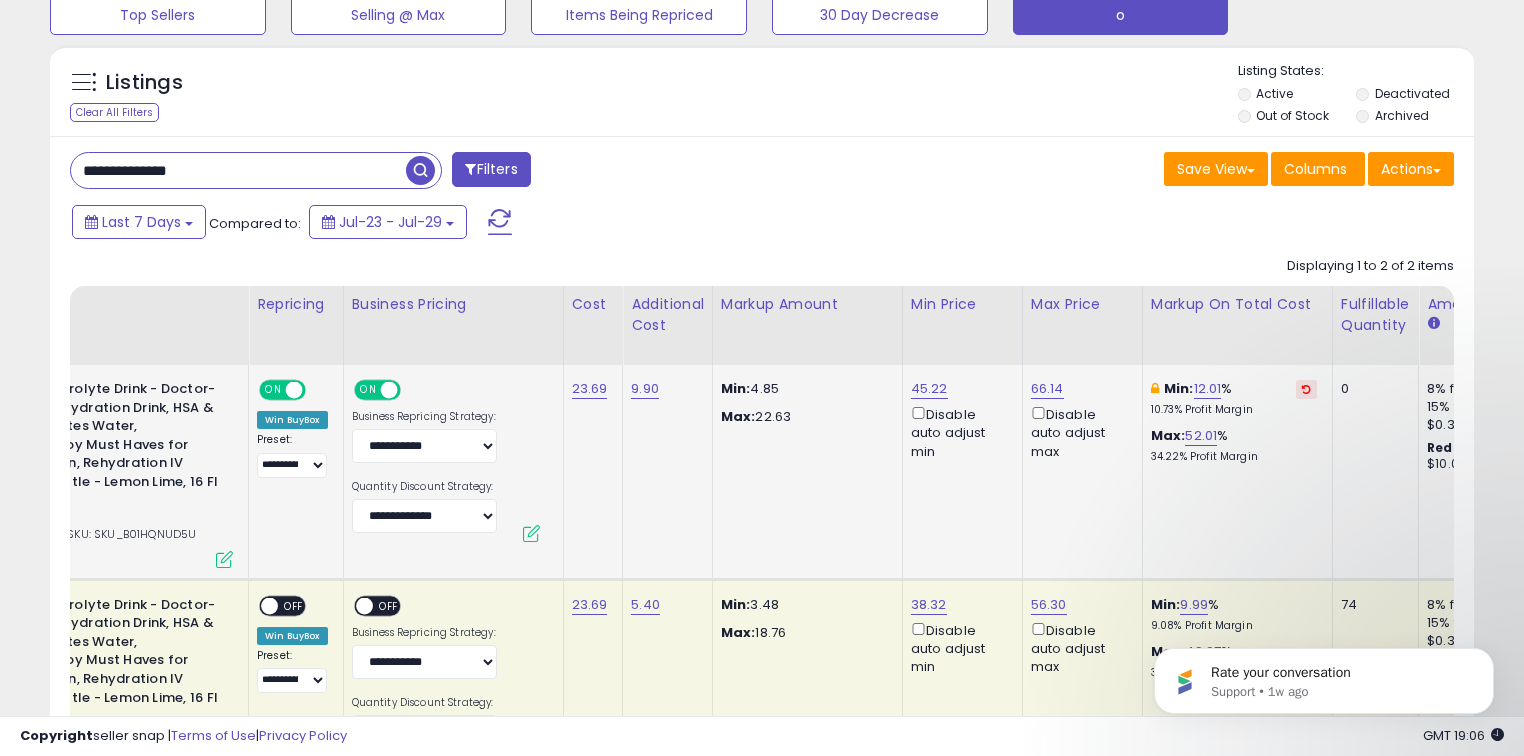 scroll, scrollTop: 220, scrollLeft: 0, axis: vertical 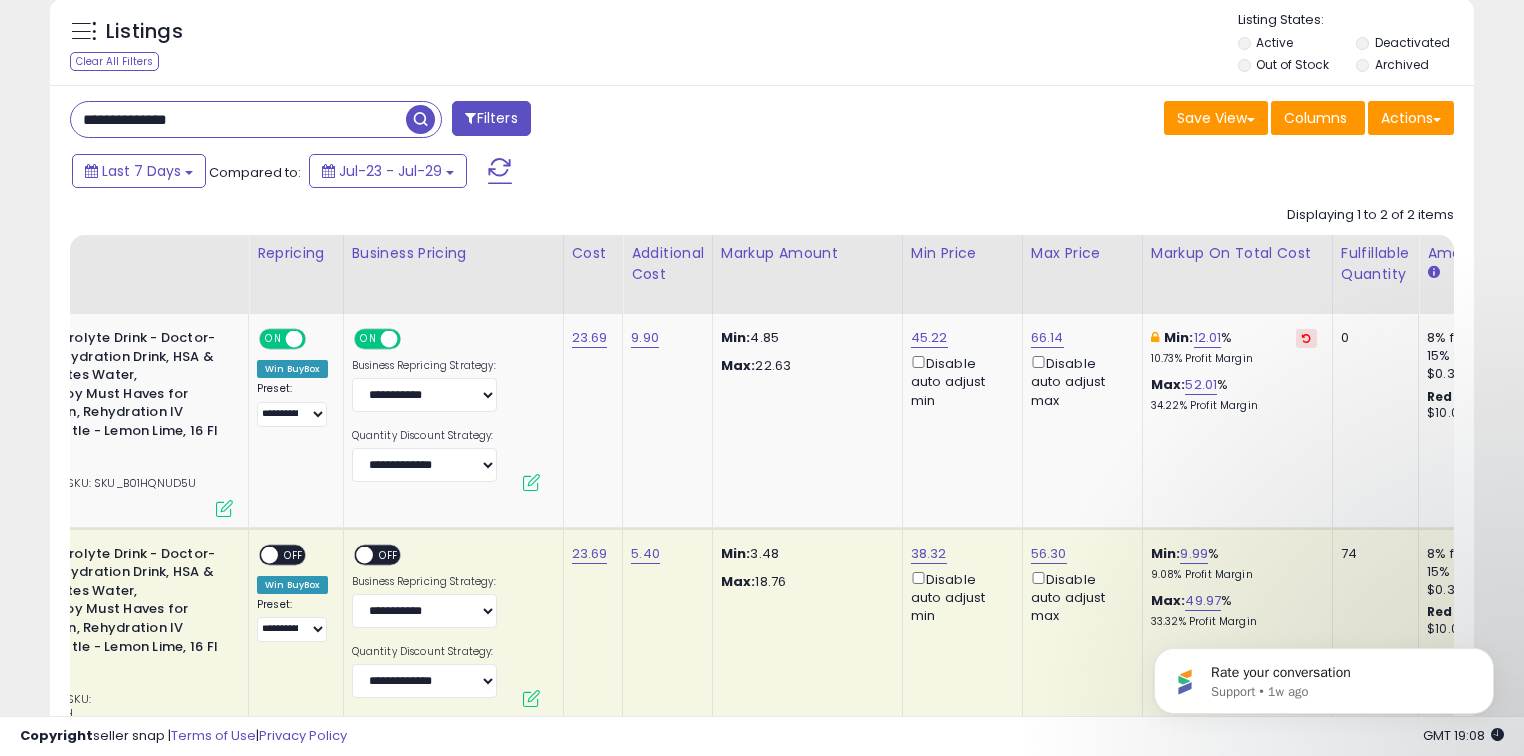click on "**********" at bounding box center (238, 119) 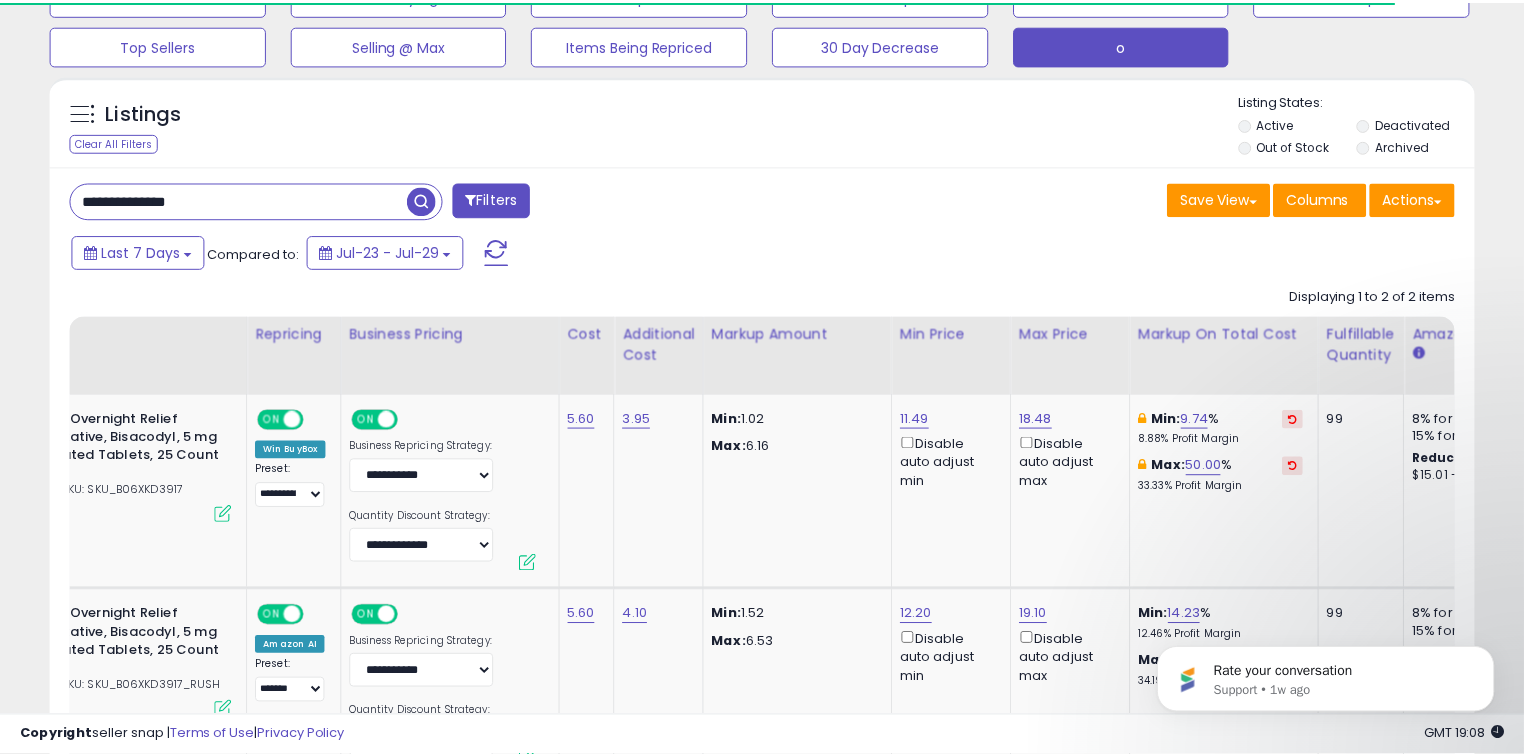 scroll, scrollTop: 220, scrollLeft: 0, axis: vertical 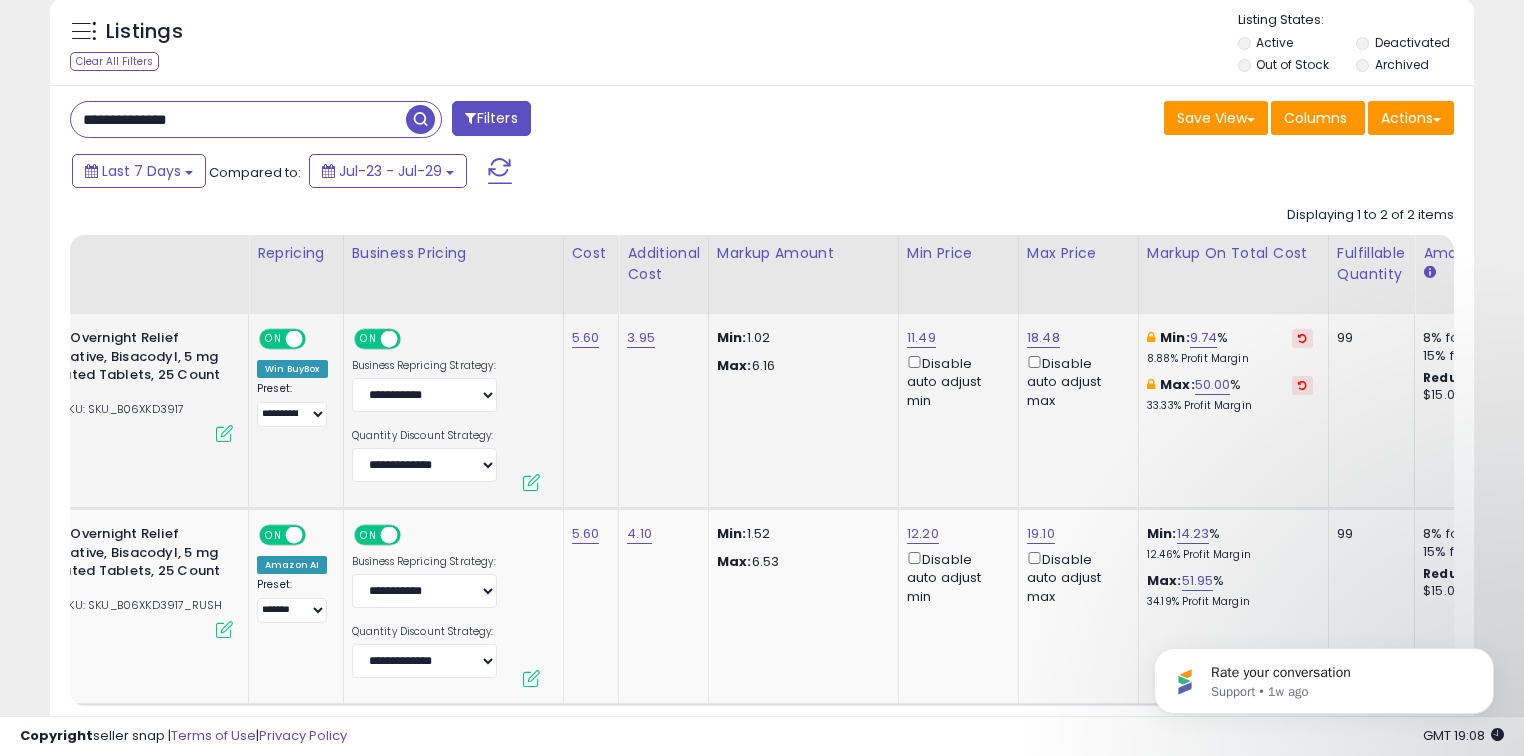 click at bounding box center [1302, 385] 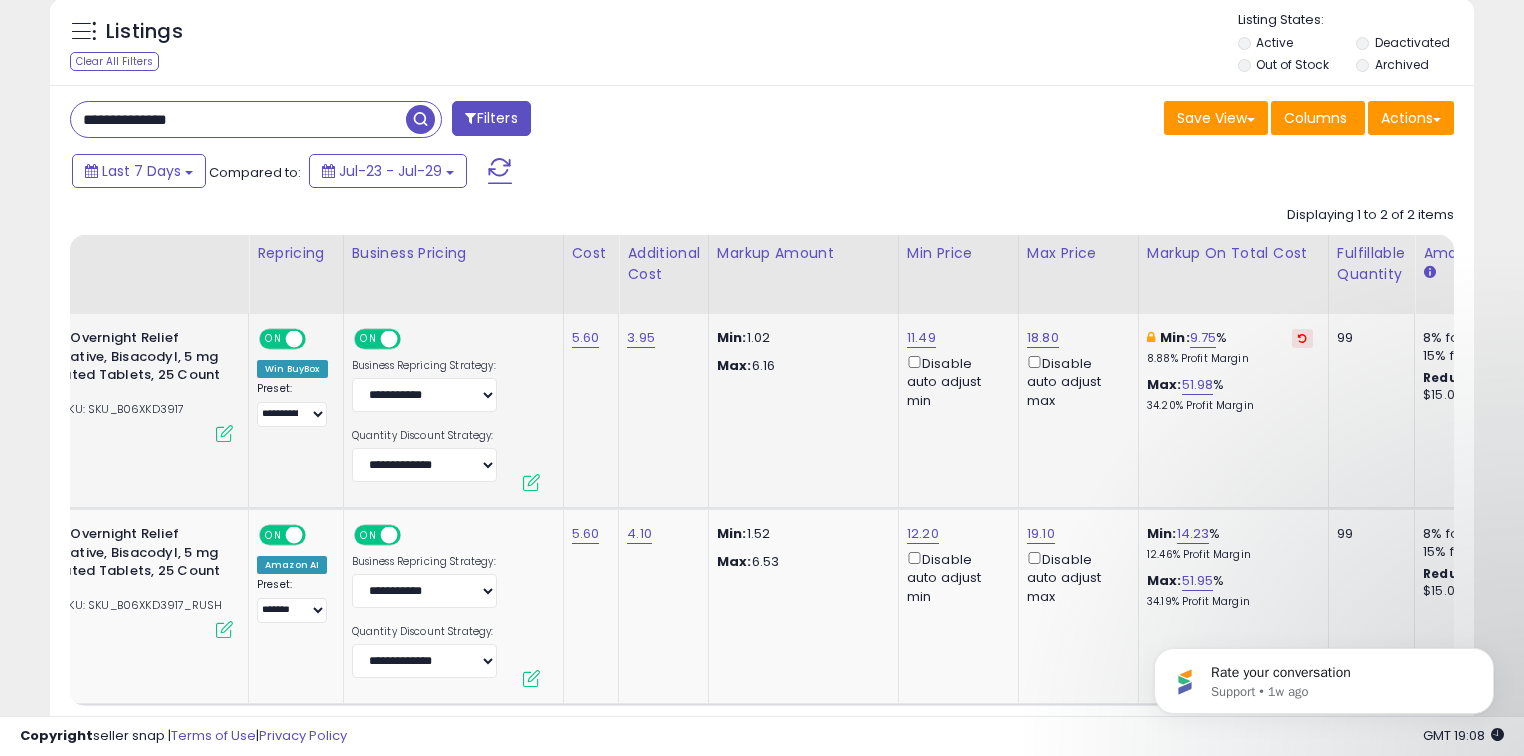 click at bounding box center [1302, 338] 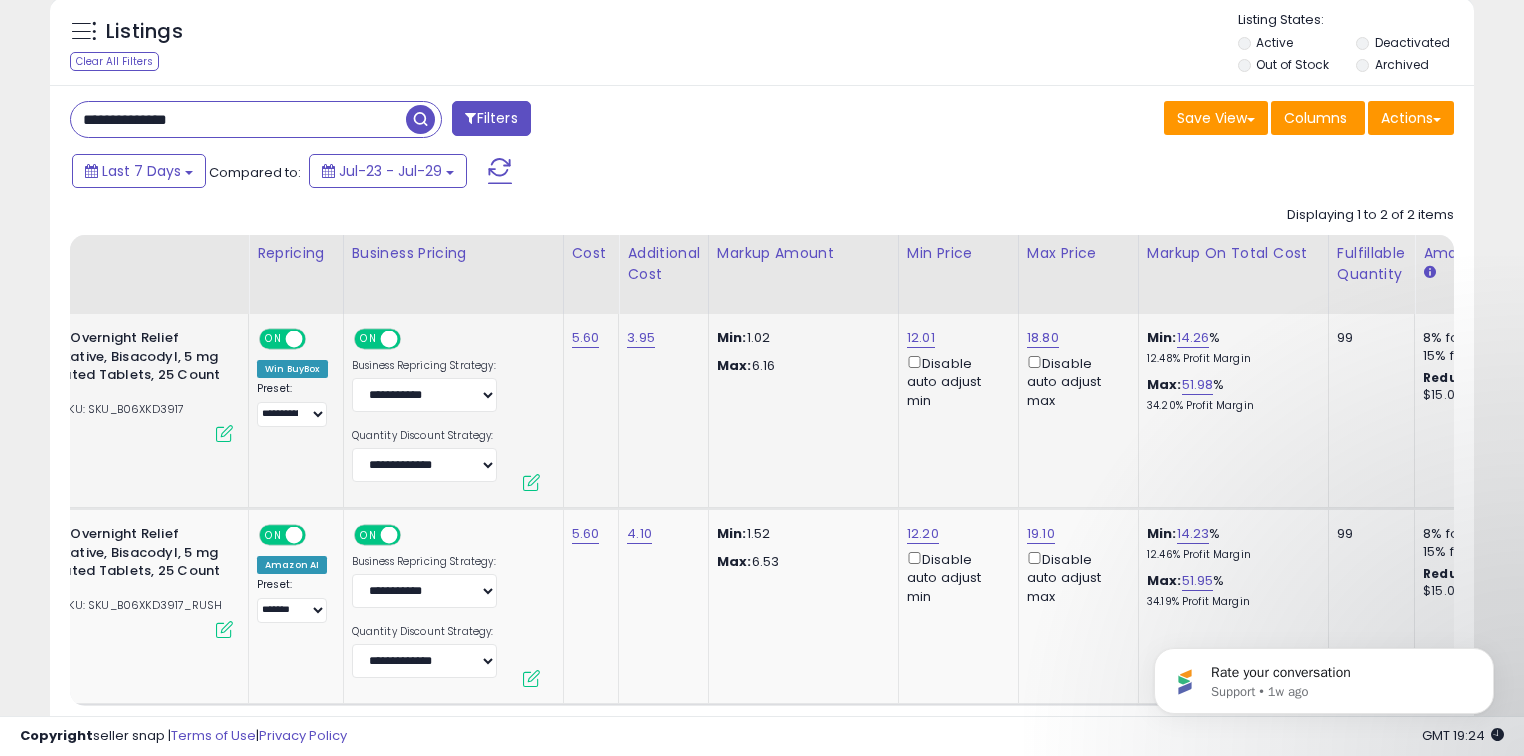 click on "**********" at bounding box center [238, 119] 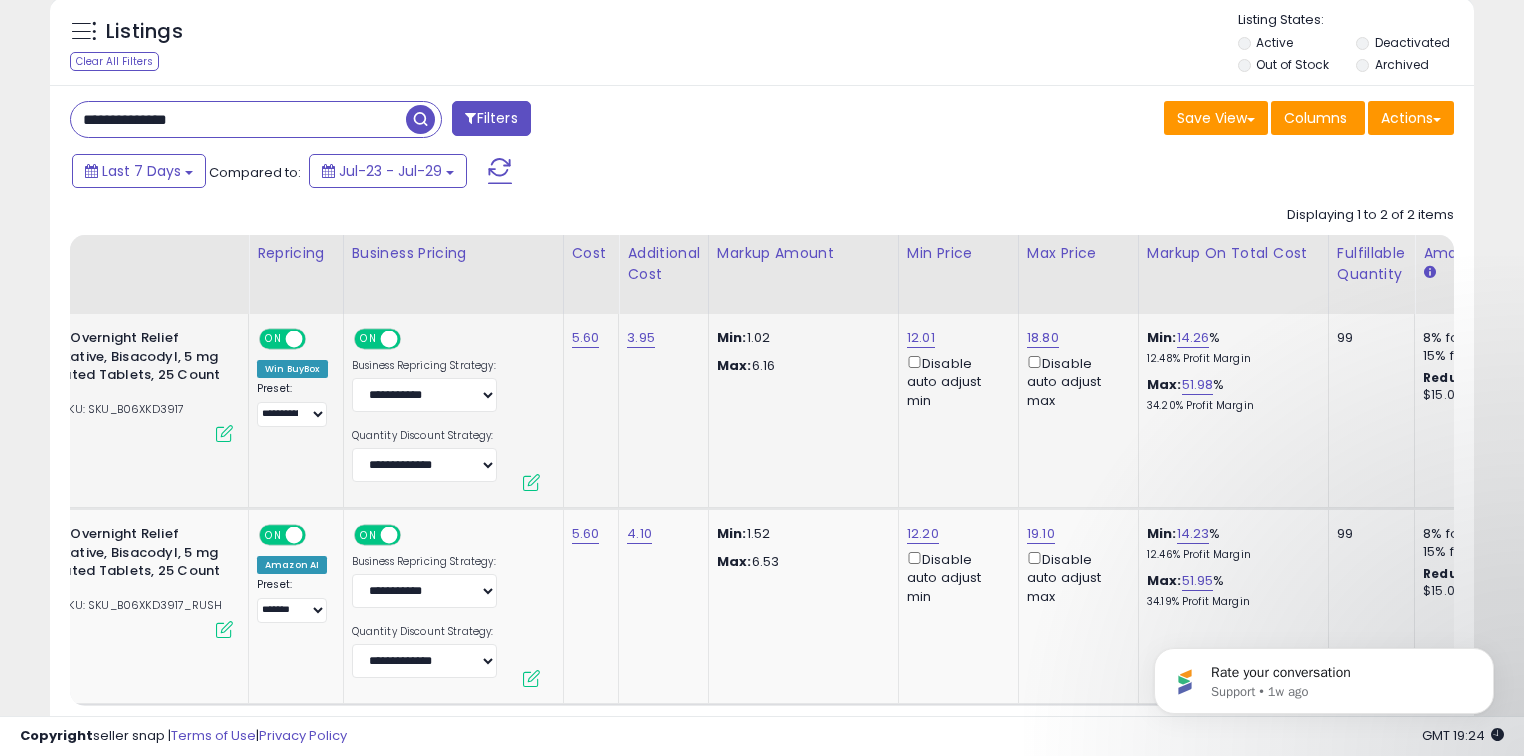 click on "**********" at bounding box center [238, 119] 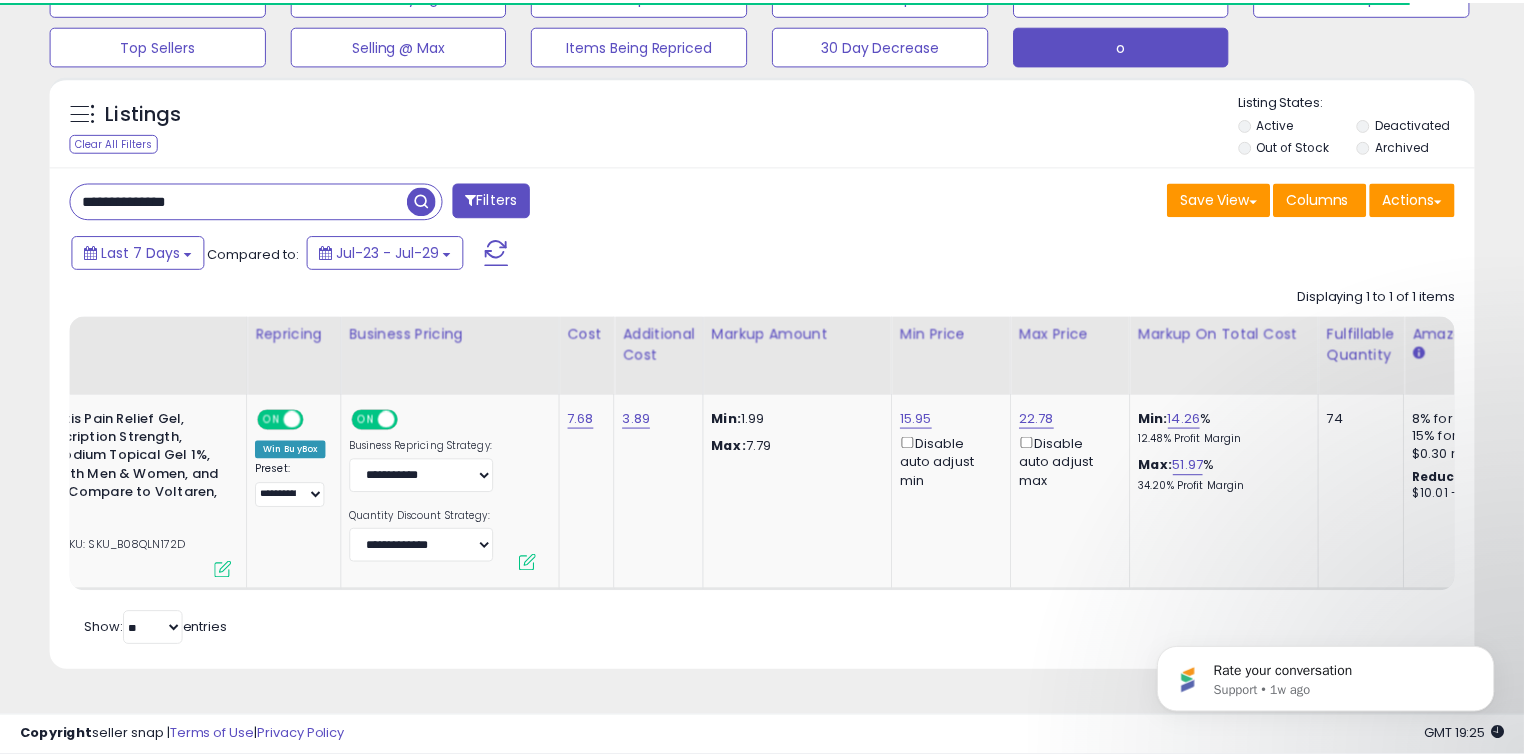 scroll, scrollTop: 140, scrollLeft: 0, axis: vertical 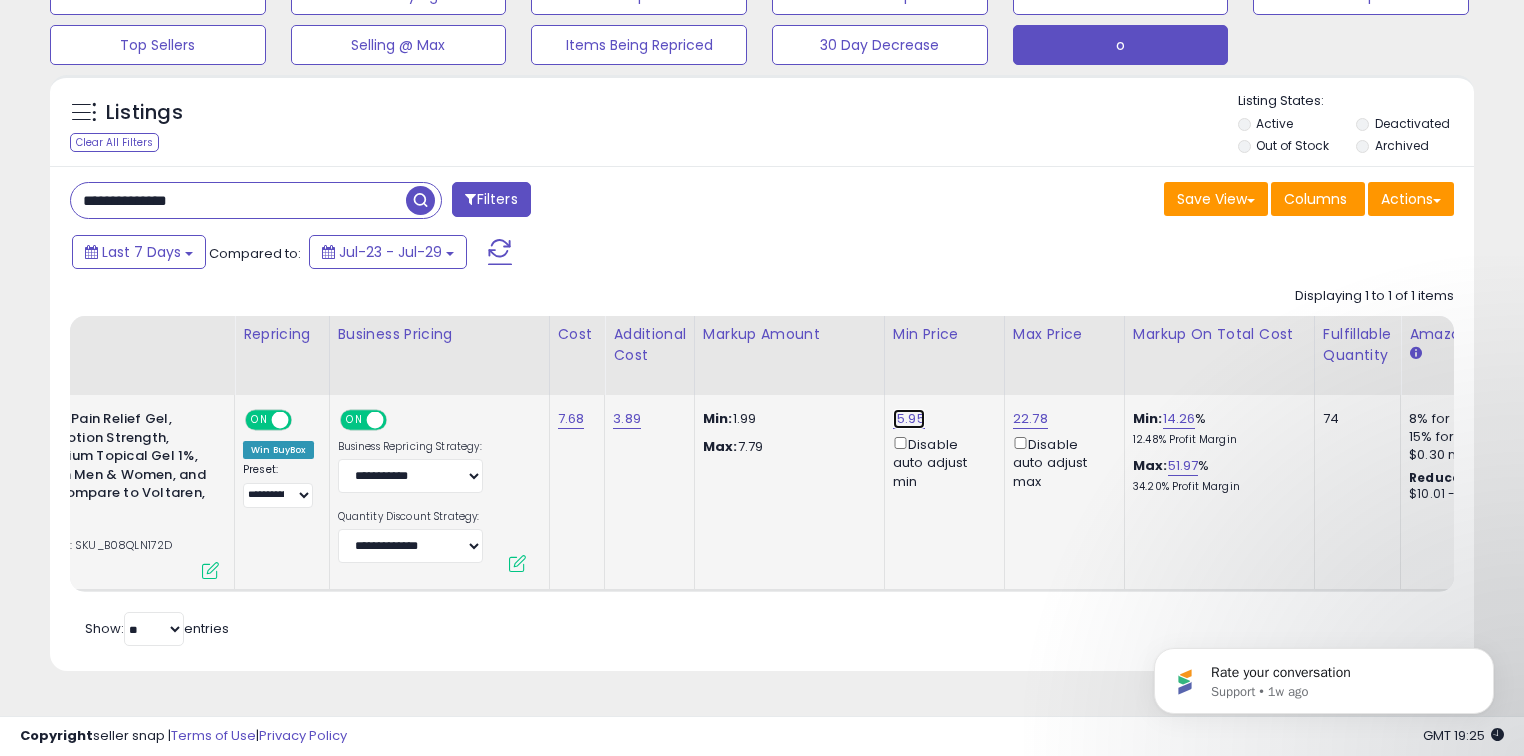 click on "15.95" at bounding box center (909, 419) 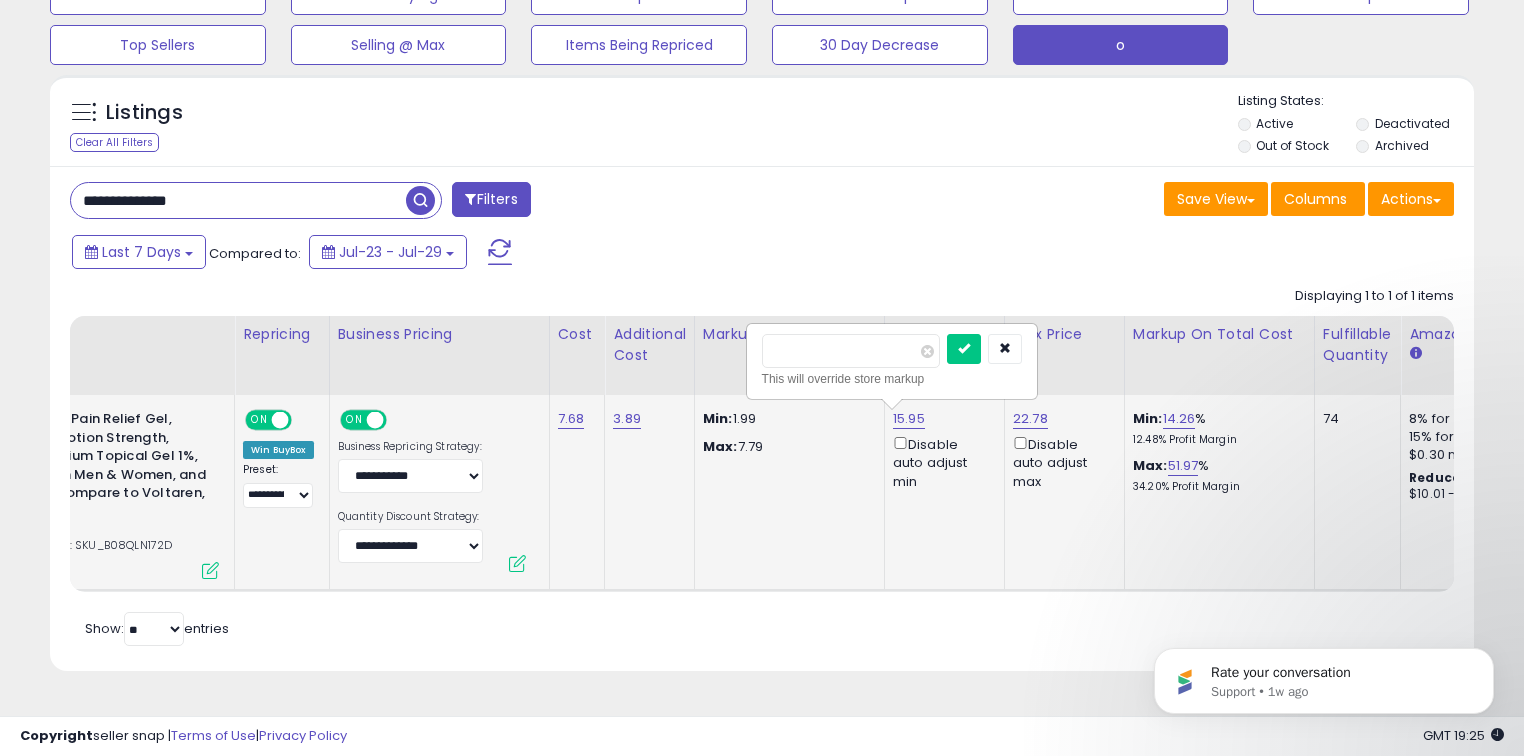 type on "*****" 